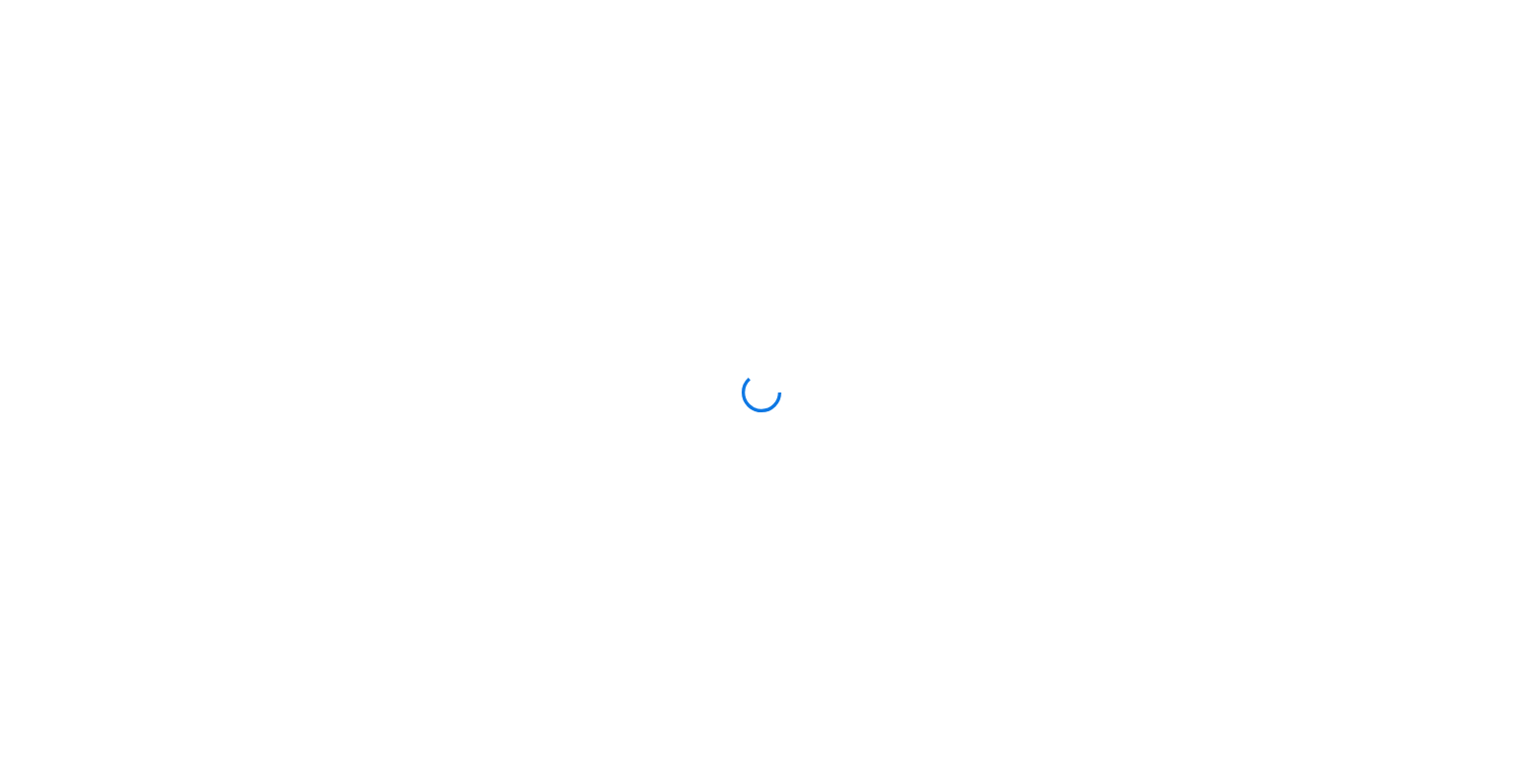 scroll, scrollTop: 0, scrollLeft: 0, axis: both 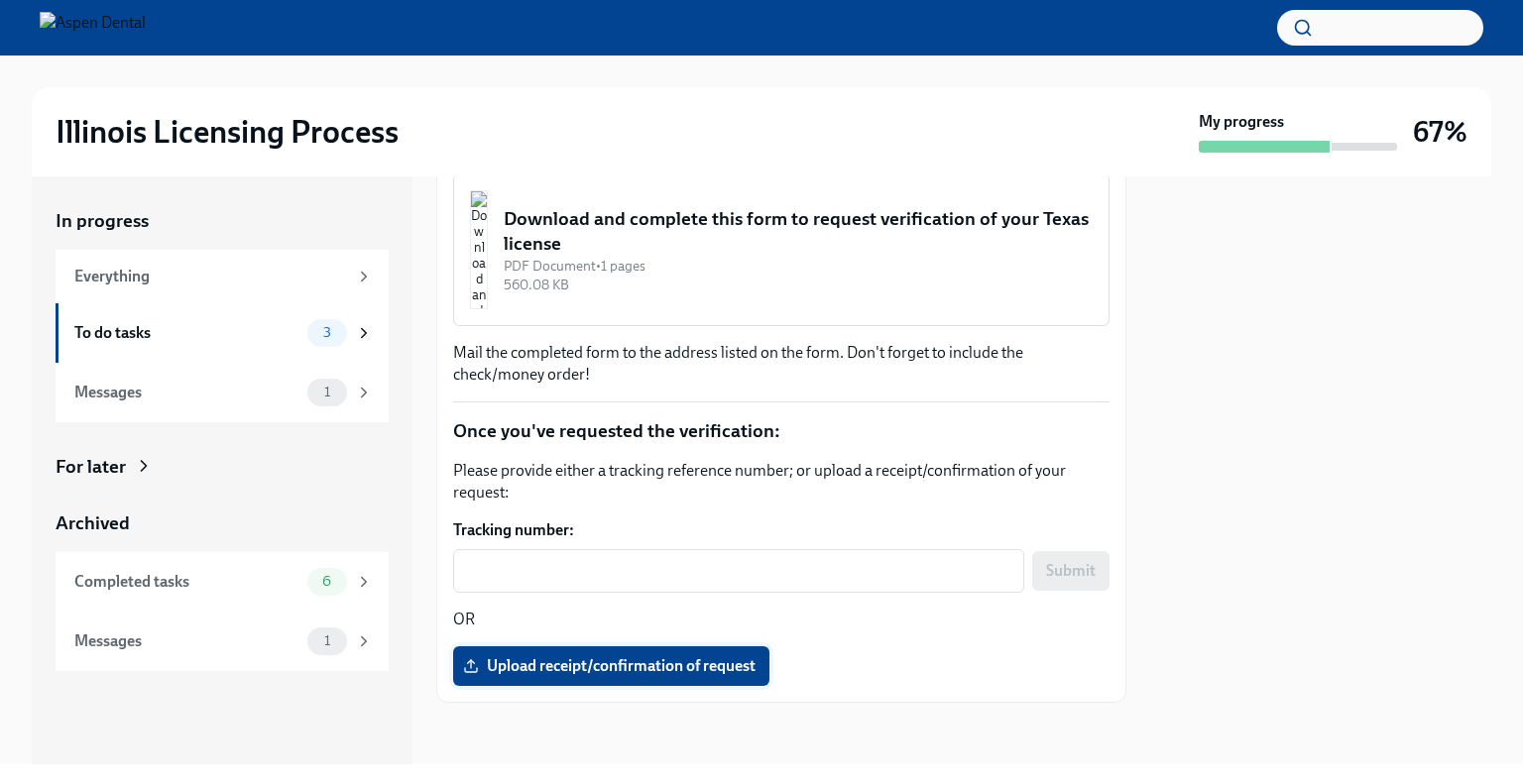 click on "Upload receipt/confirmation of request" at bounding box center (611, 666) 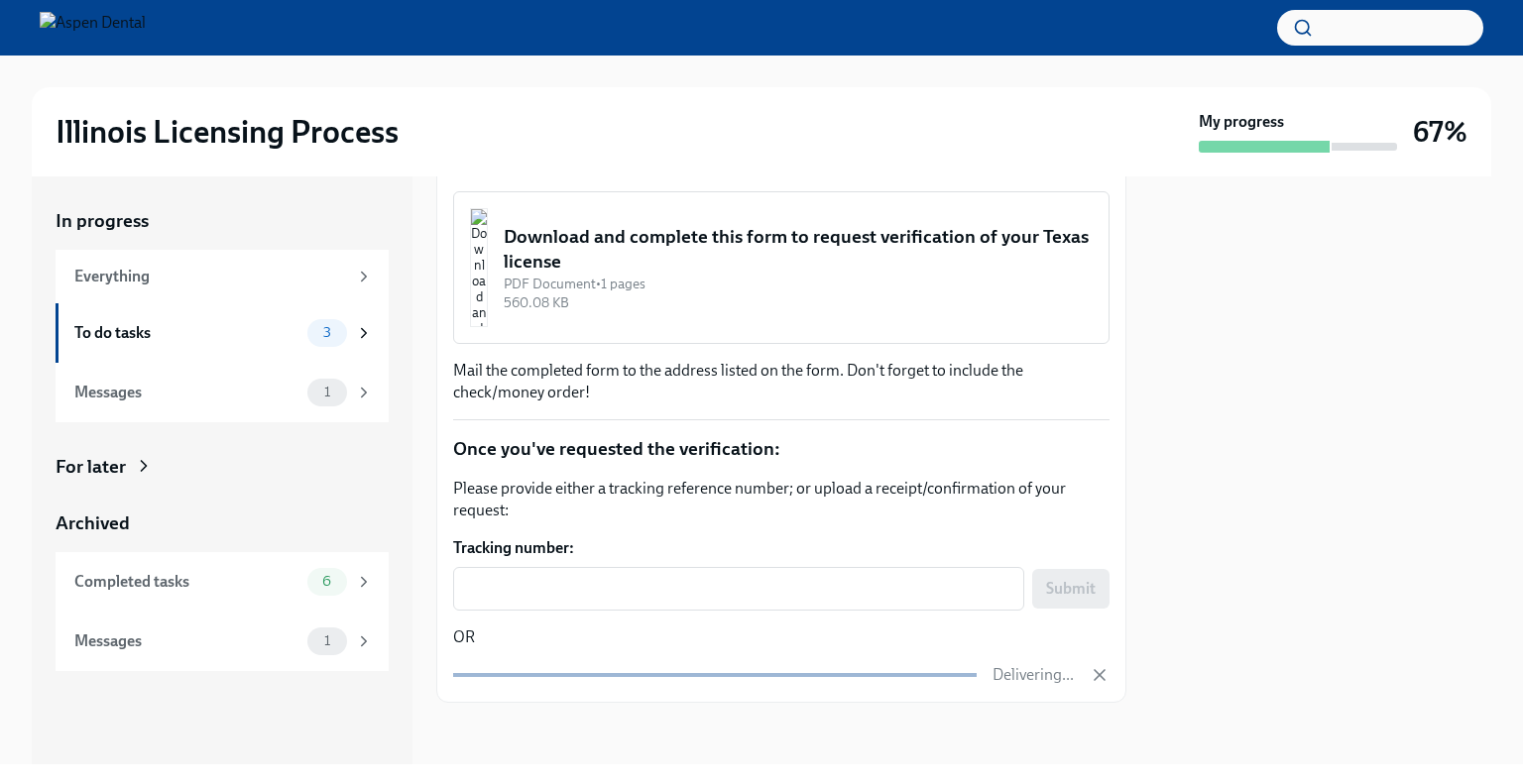 scroll, scrollTop: 965, scrollLeft: 0, axis: vertical 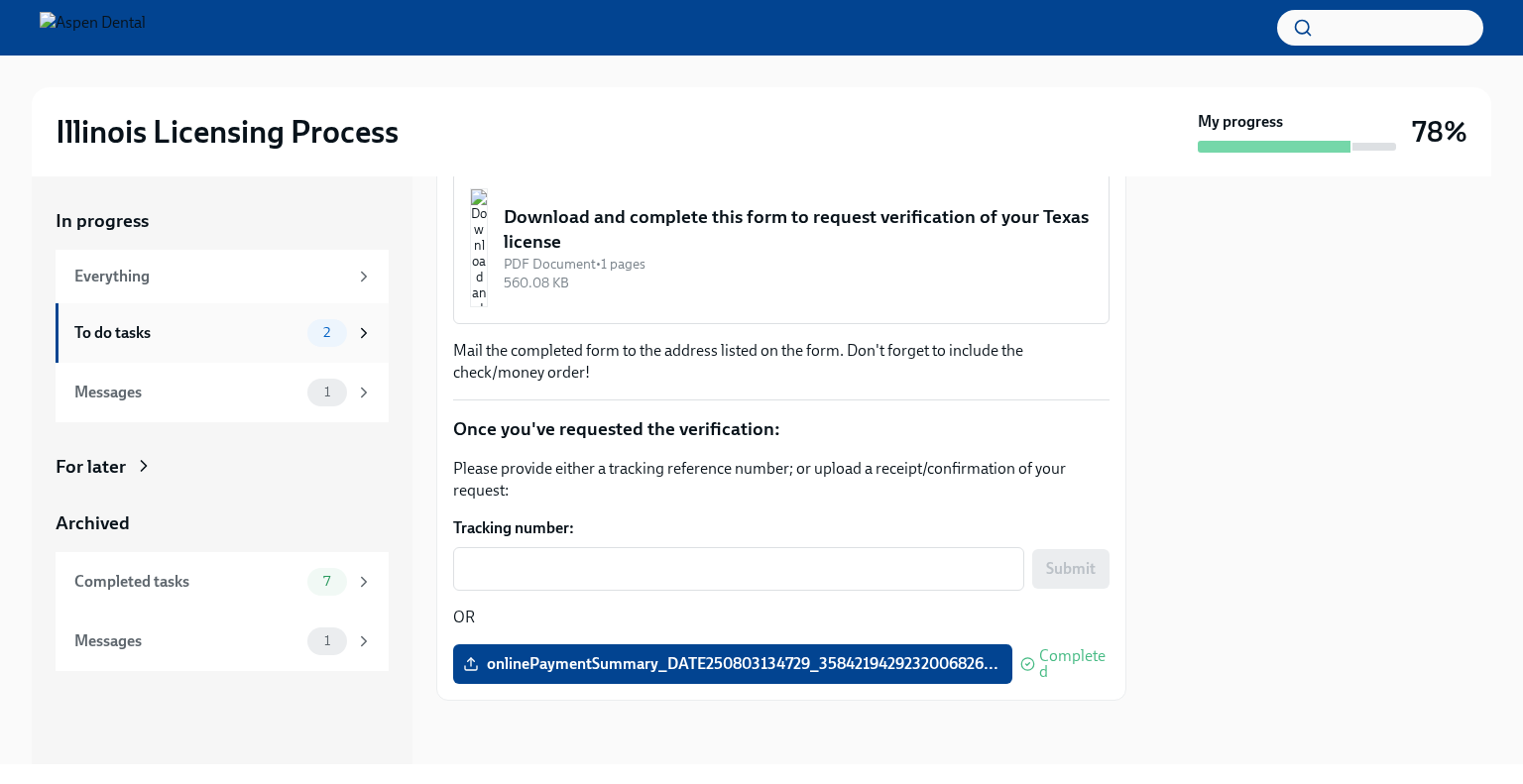 click on "To do tasks" at bounding box center [186, 333] 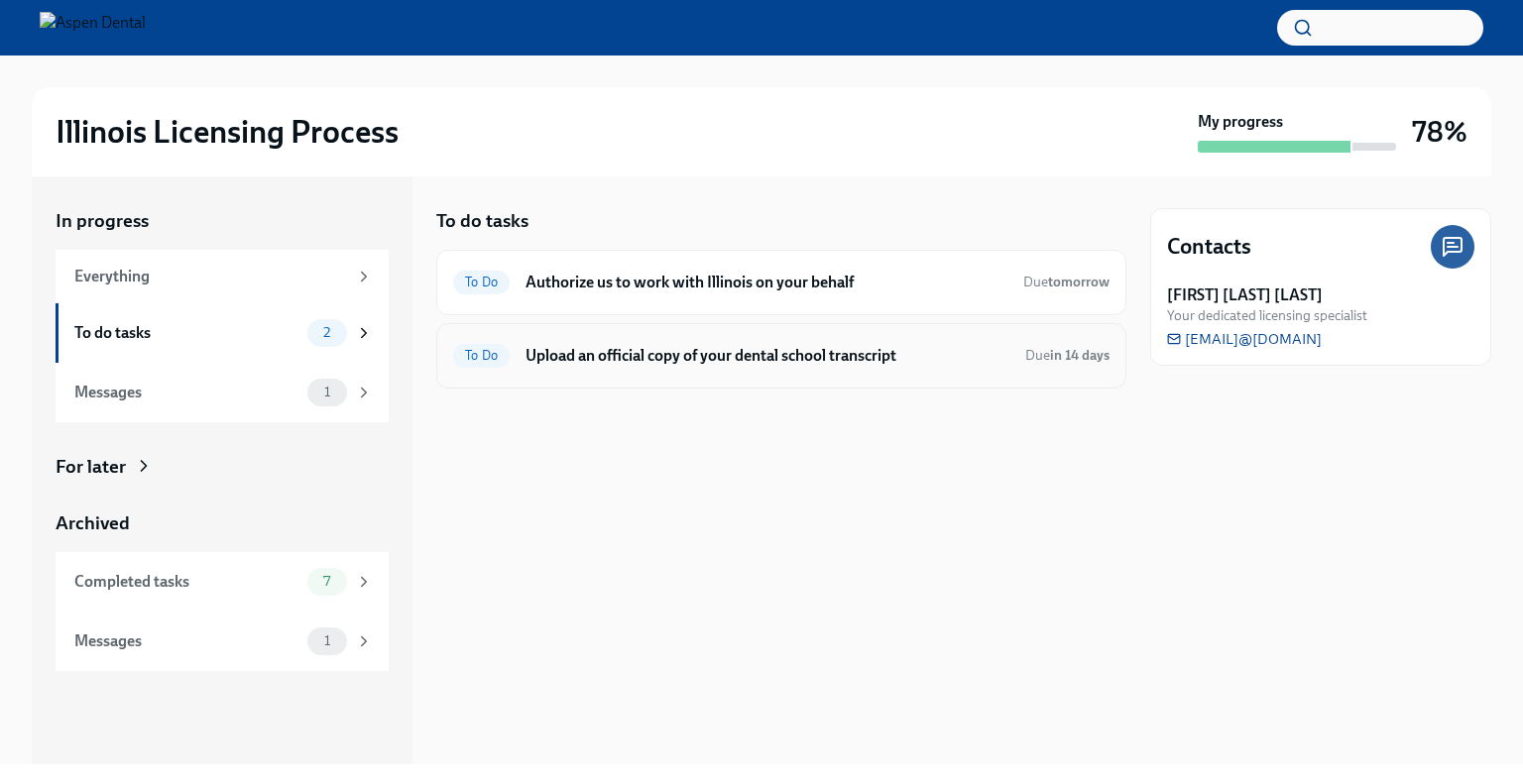 click on "Upload an official copy of your dental school transcript" at bounding box center [767, 356] 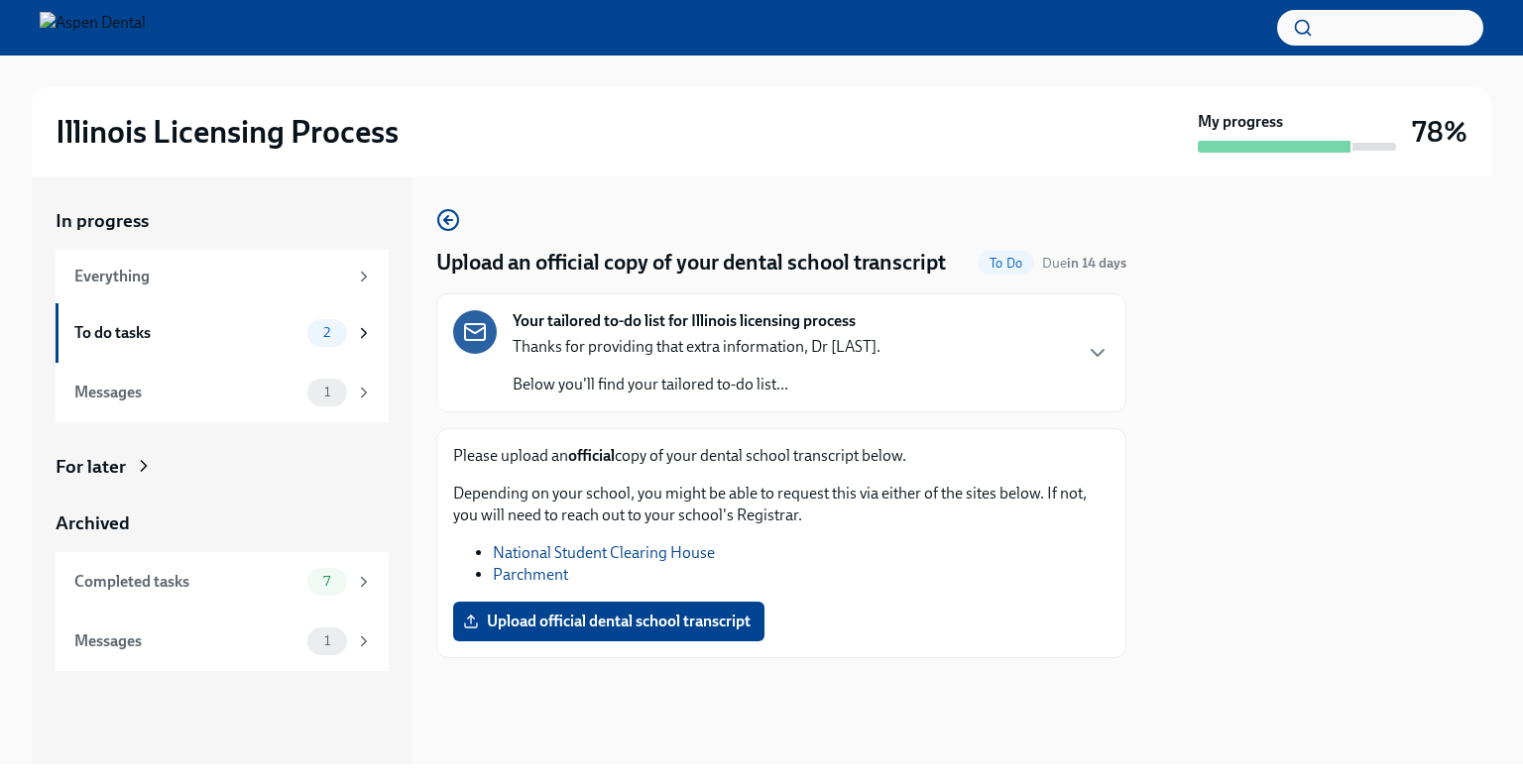 click on "National Student Clearing House" at bounding box center (604, 552) 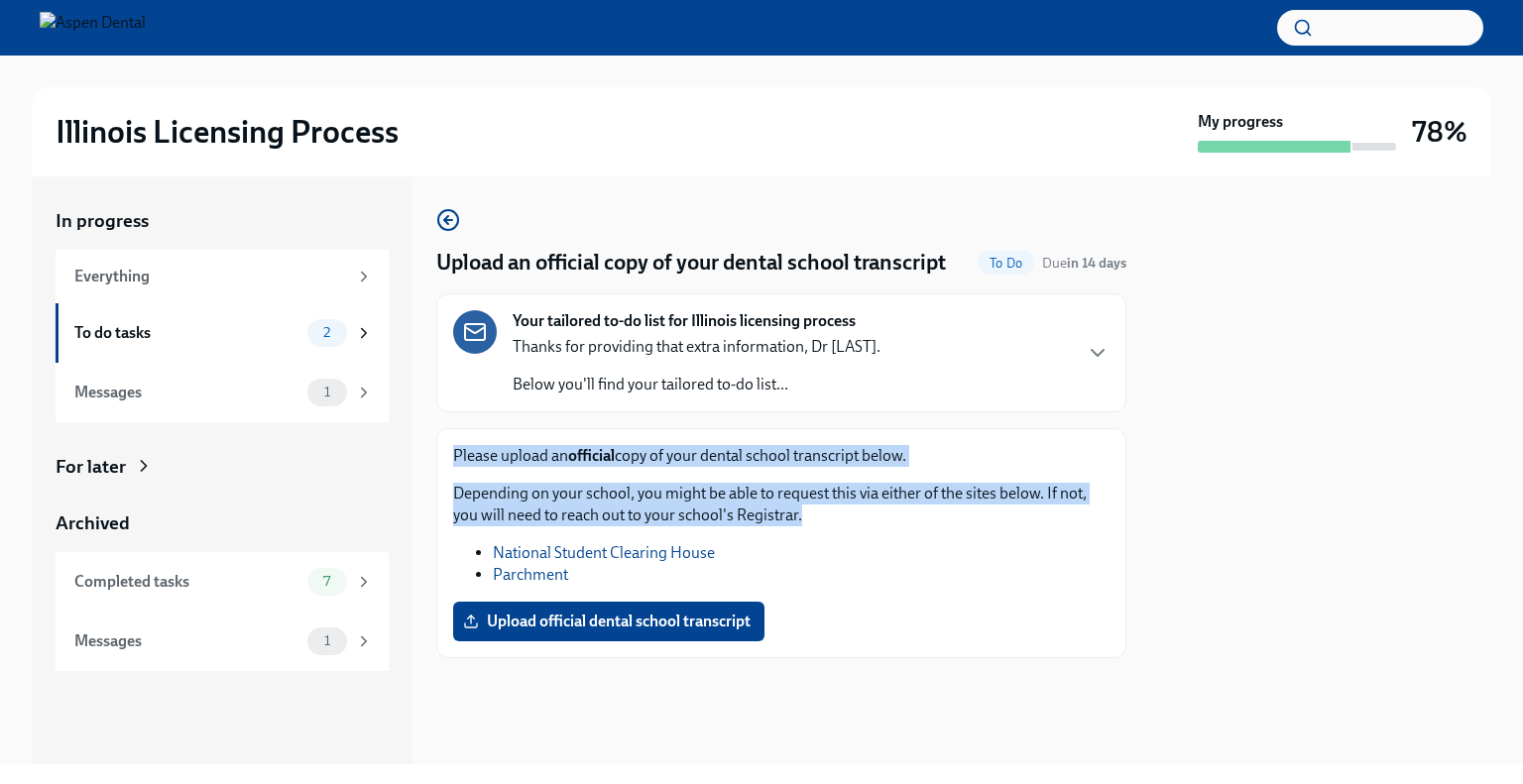 drag, startPoint x: 453, startPoint y: 434, endPoint x: 821, endPoint y: 517, distance: 377.244 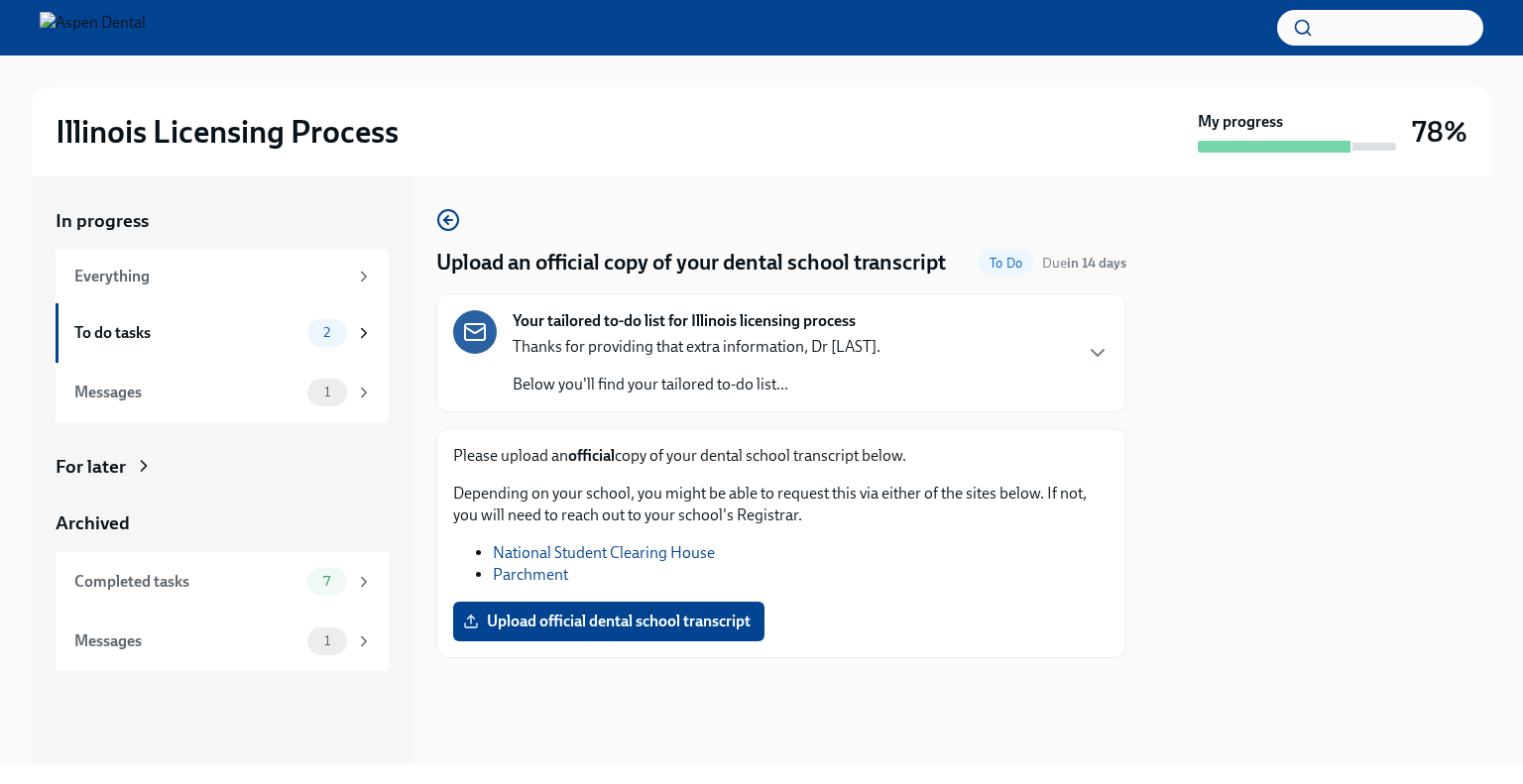click on "To Do" at bounding box center [1005, 263] 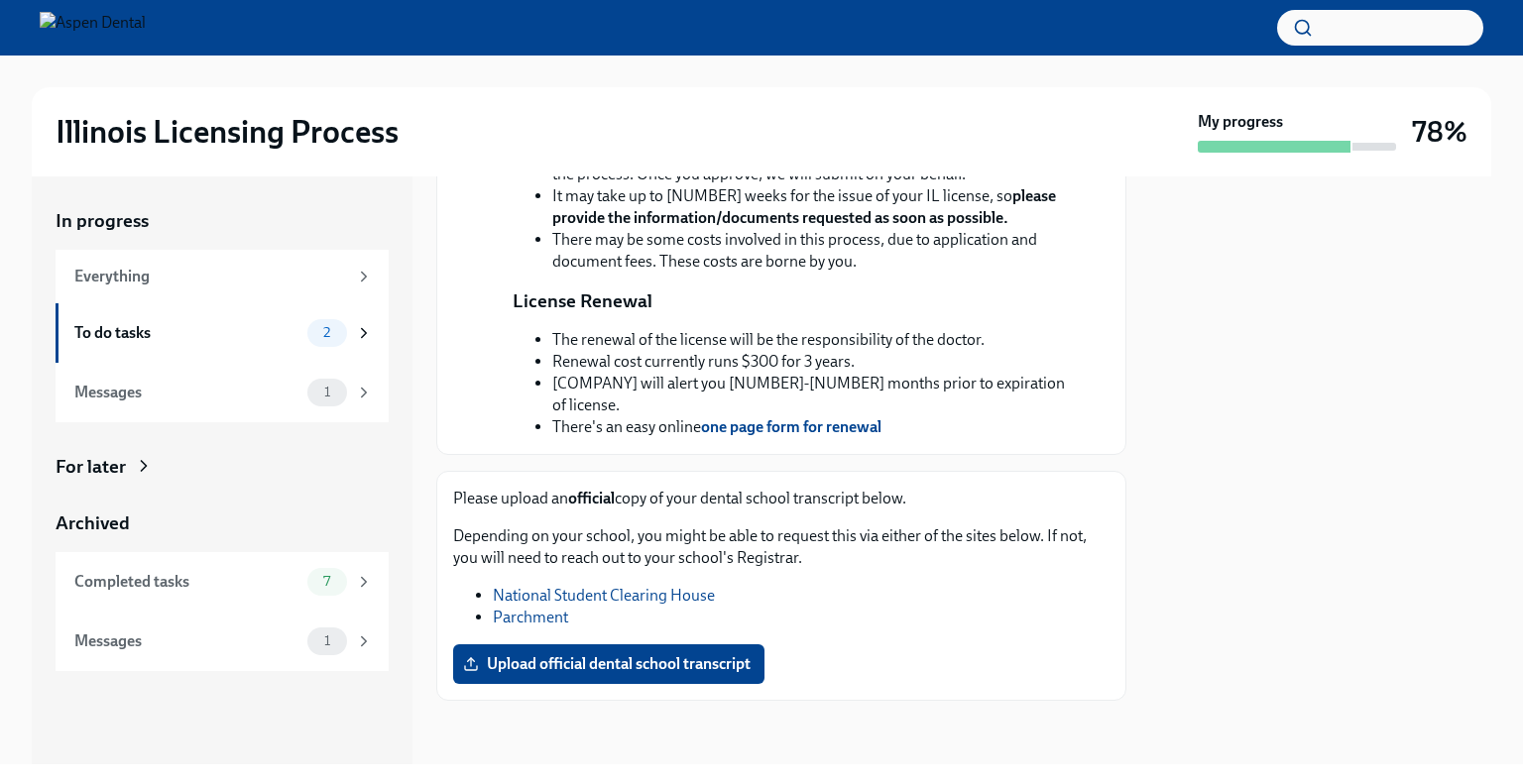 scroll, scrollTop: 662, scrollLeft: 0, axis: vertical 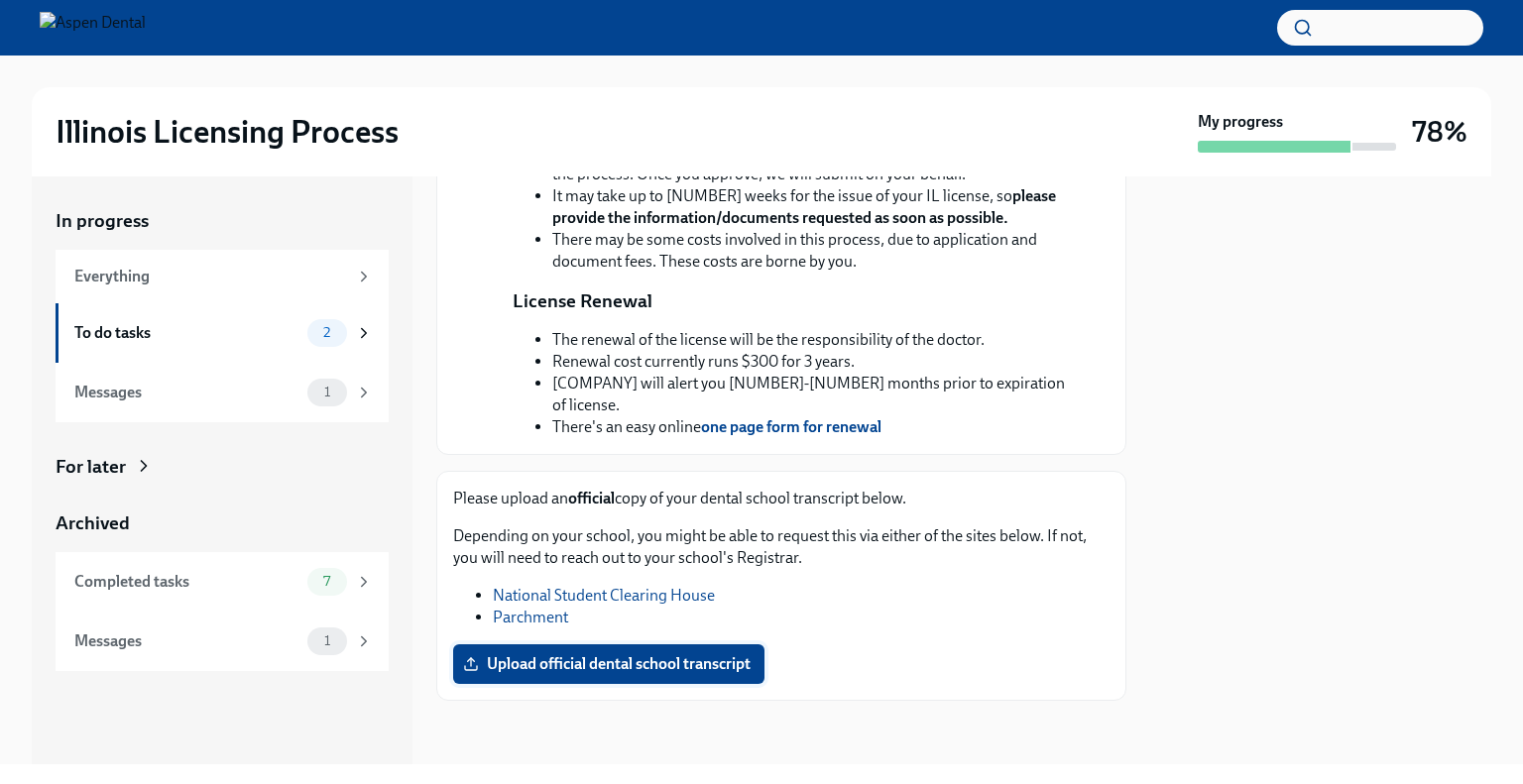 click on "Upload official dental school transcript" at bounding box center (609, 664) 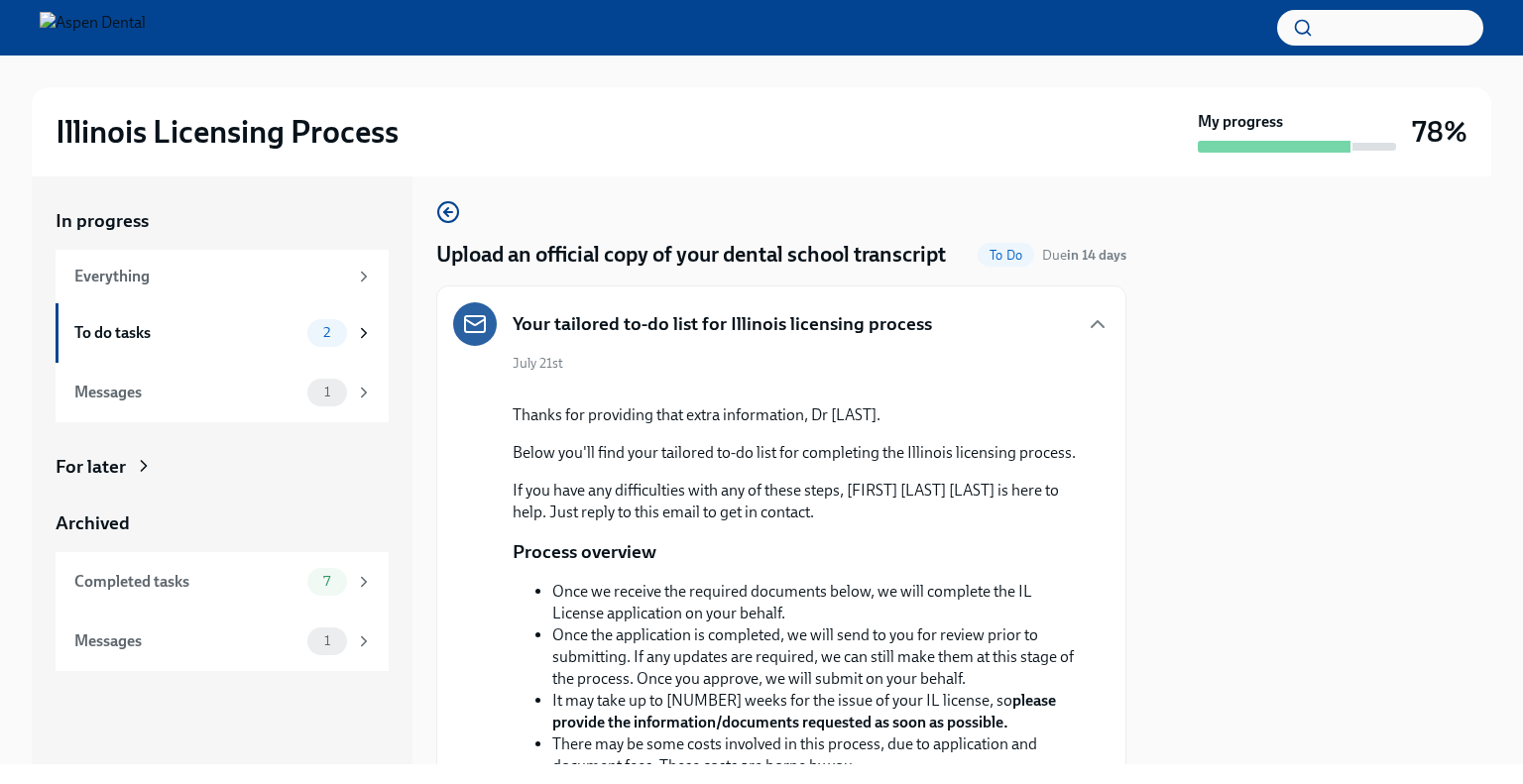 scroll, scrollTop: 0, scrollLeft: 0, axis: both 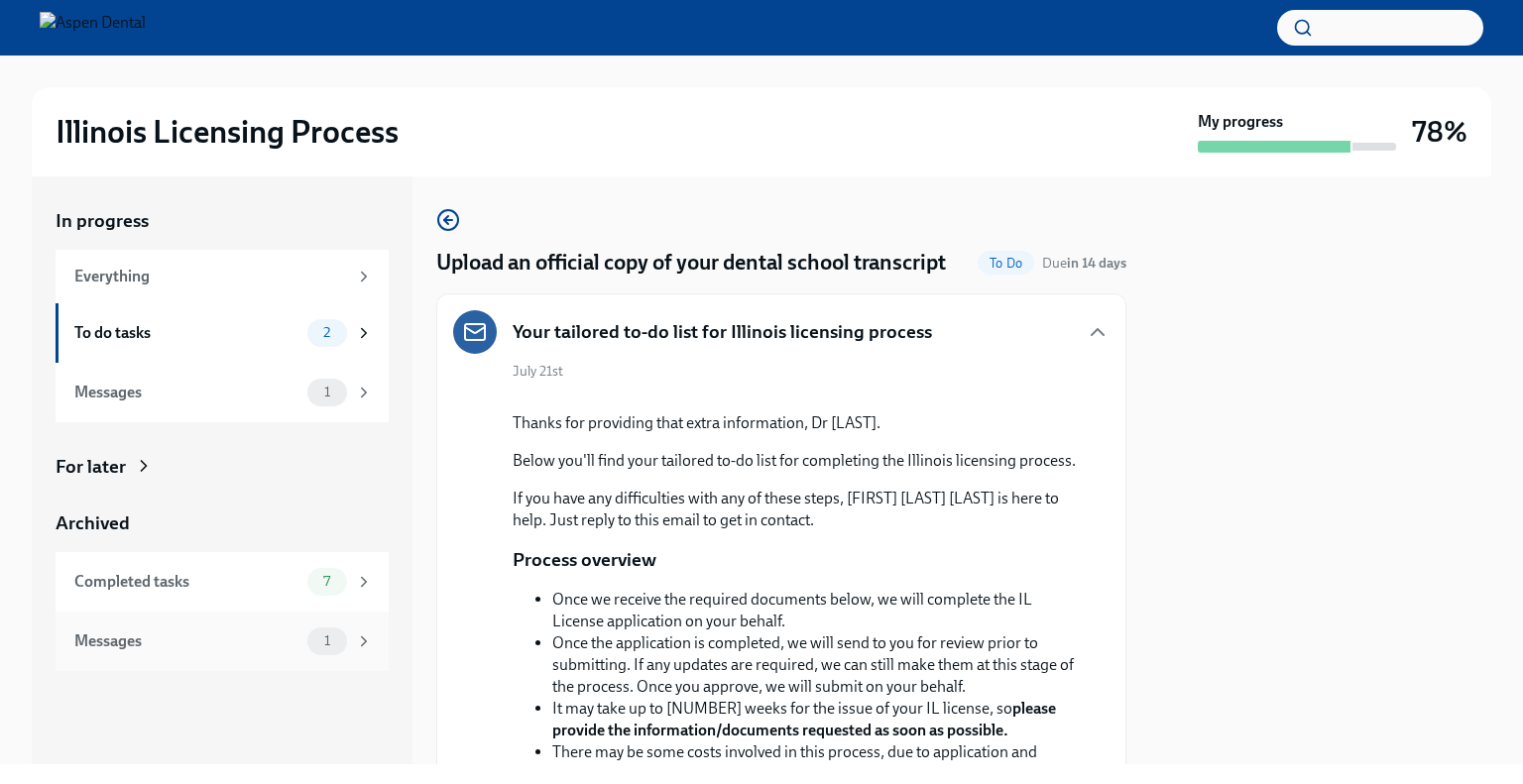 click on "1" at bounding box center (327, 640) 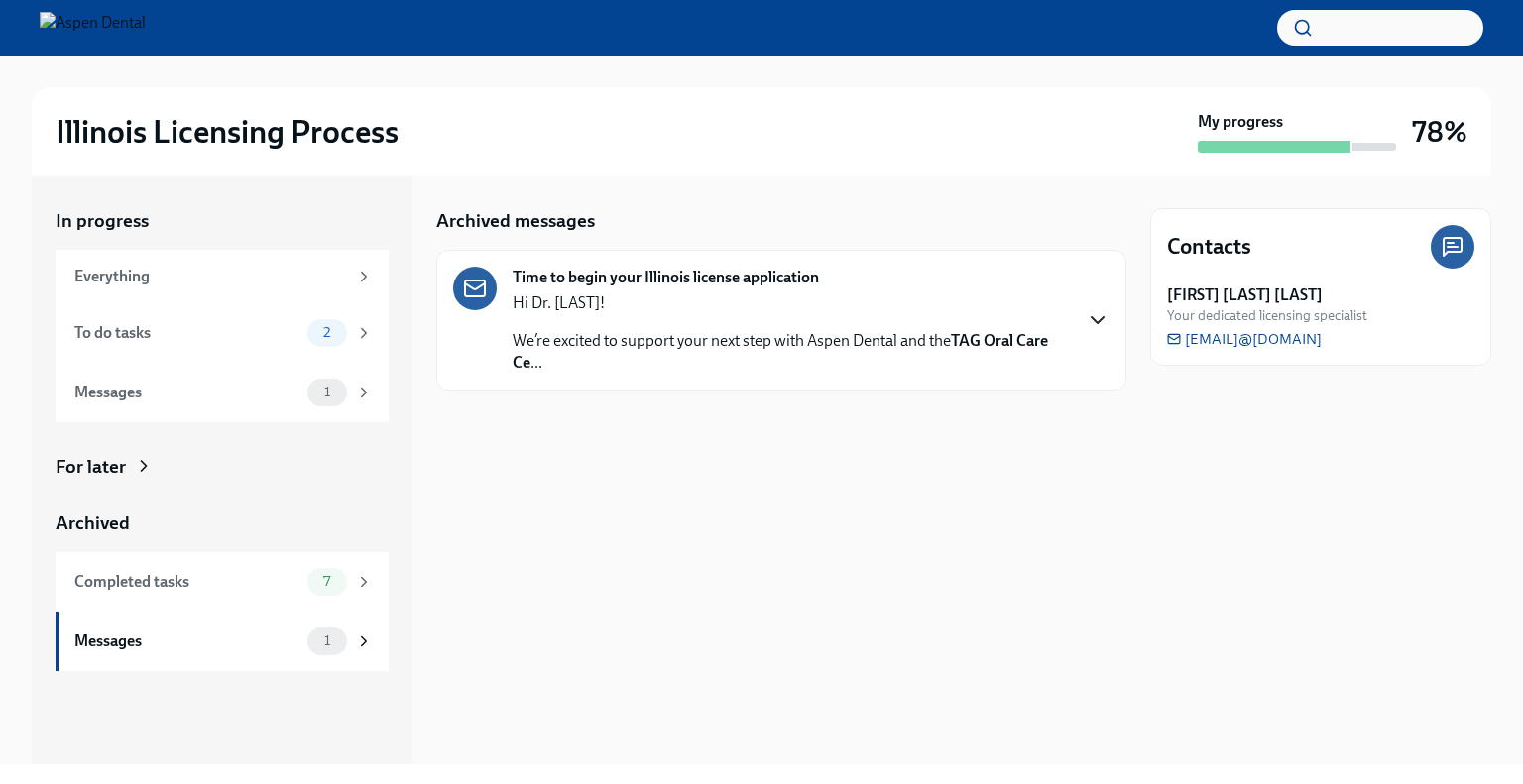 click 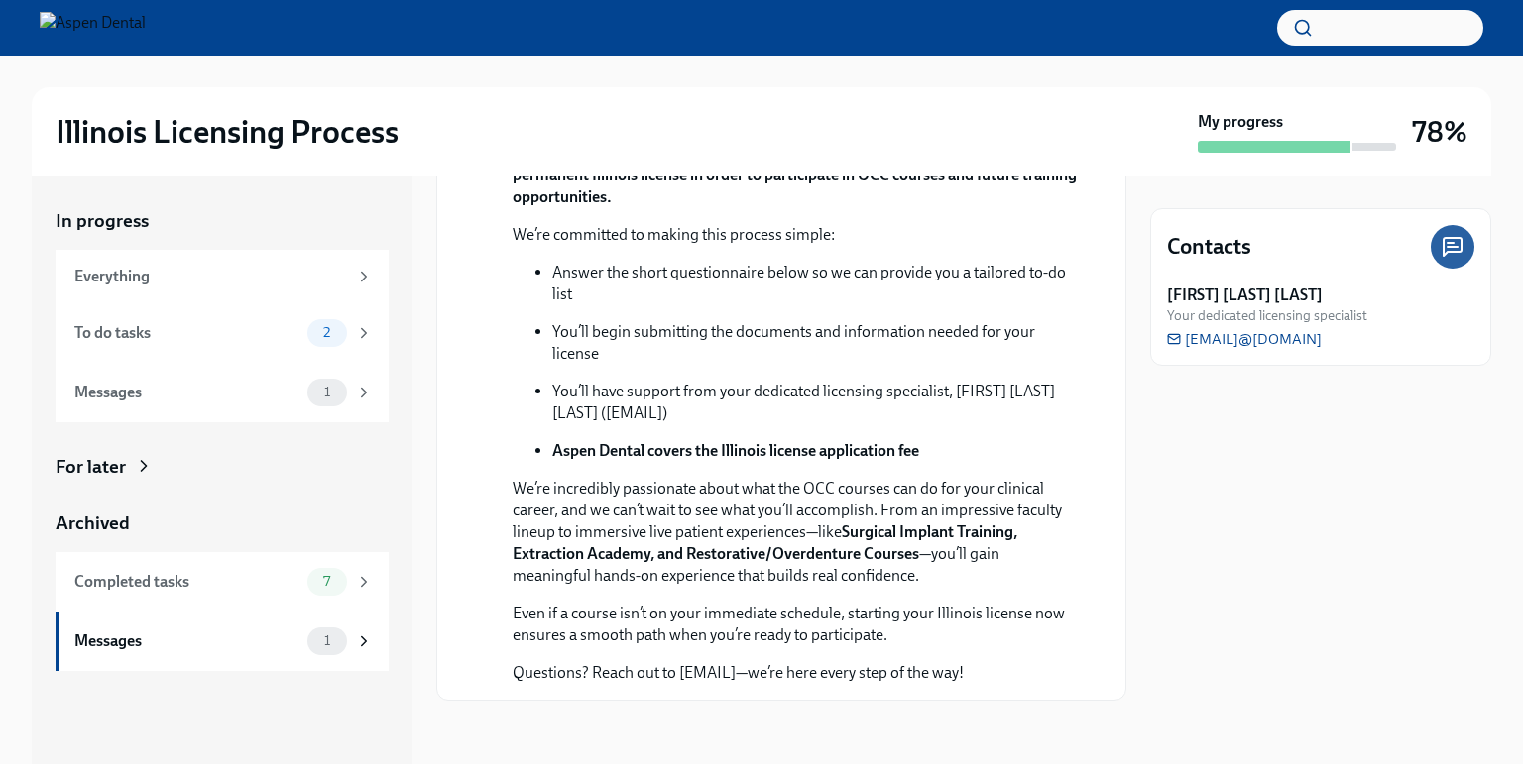scroll, scrollTop: 494, scrollLeft: 0, axis: vertical 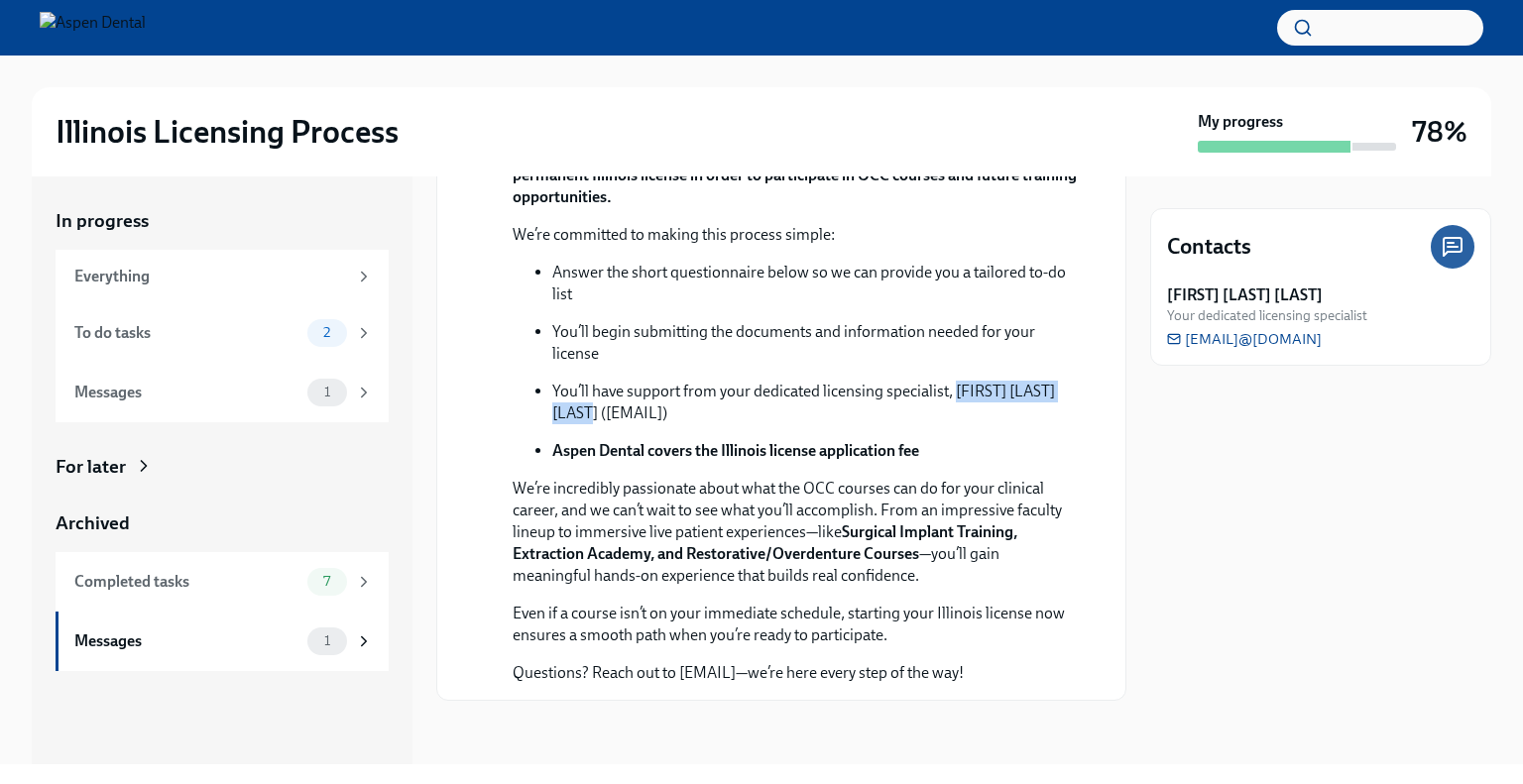 drag, startPoint x: 956, startPoint y: 368, endPoint x: 644, endPoint y: 395, distance: 313.16609 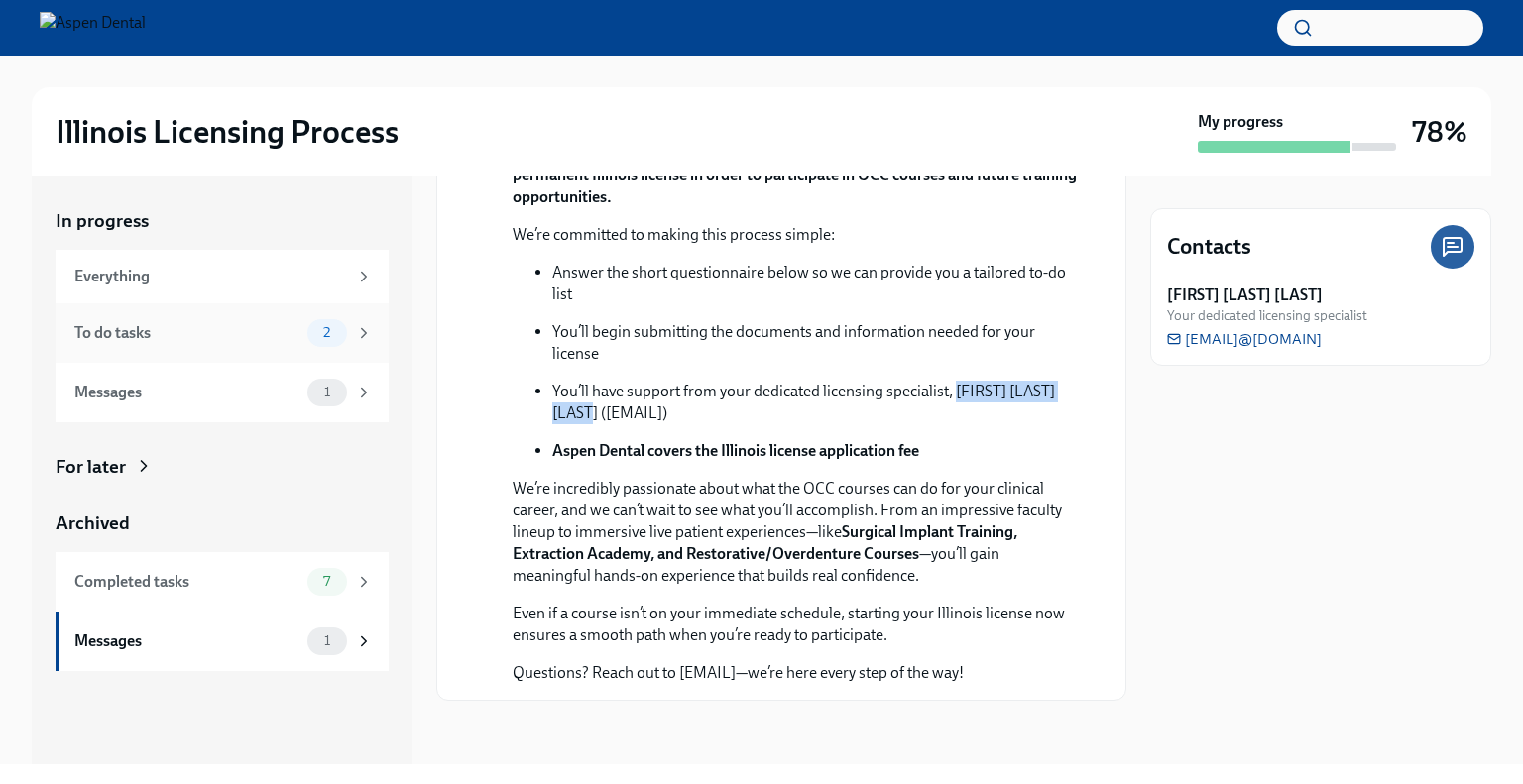 click on "To do tasks" at bounding box center (186, 333) 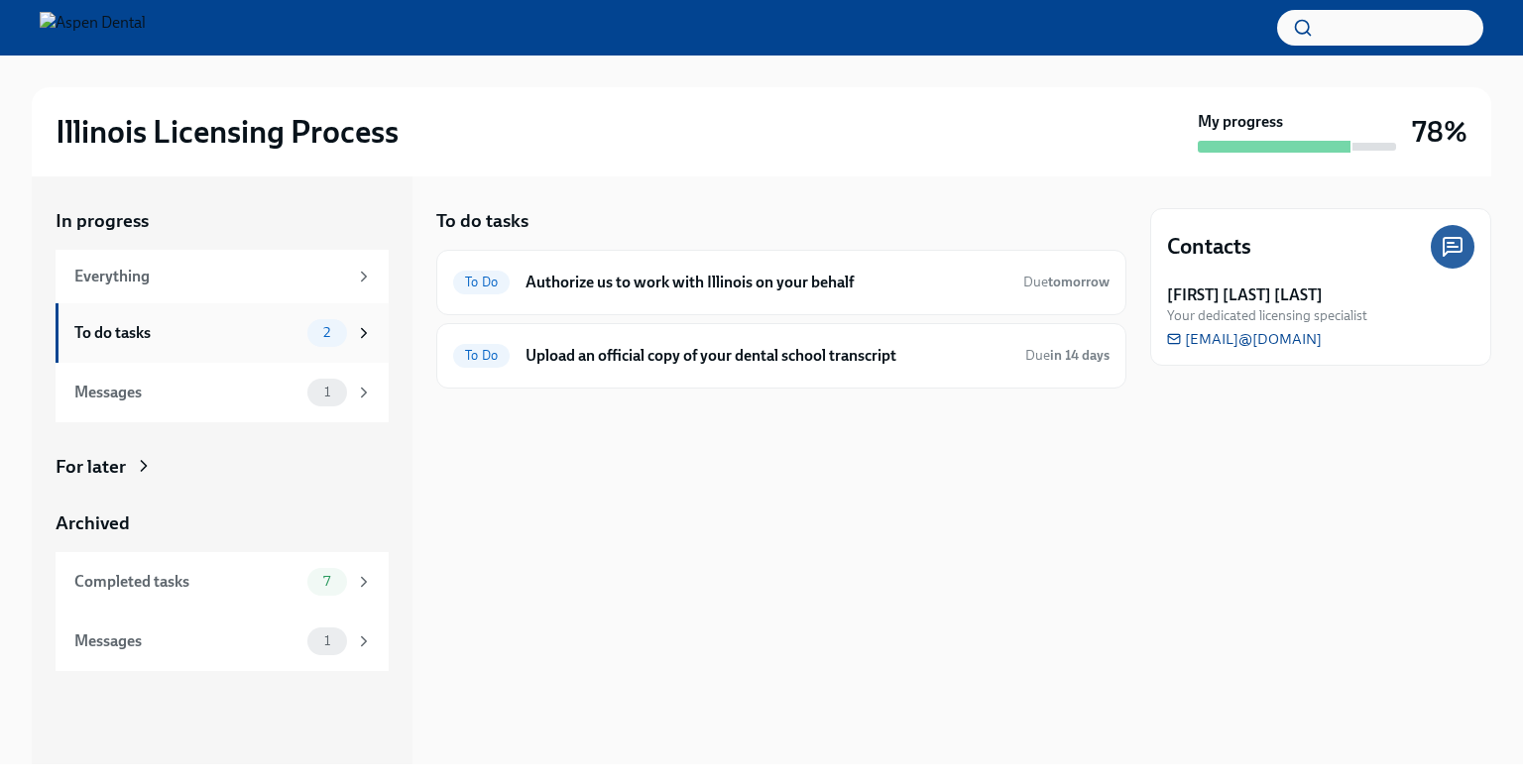 scroll, scrollTop: 0, scrollLeft: 0, axis: both 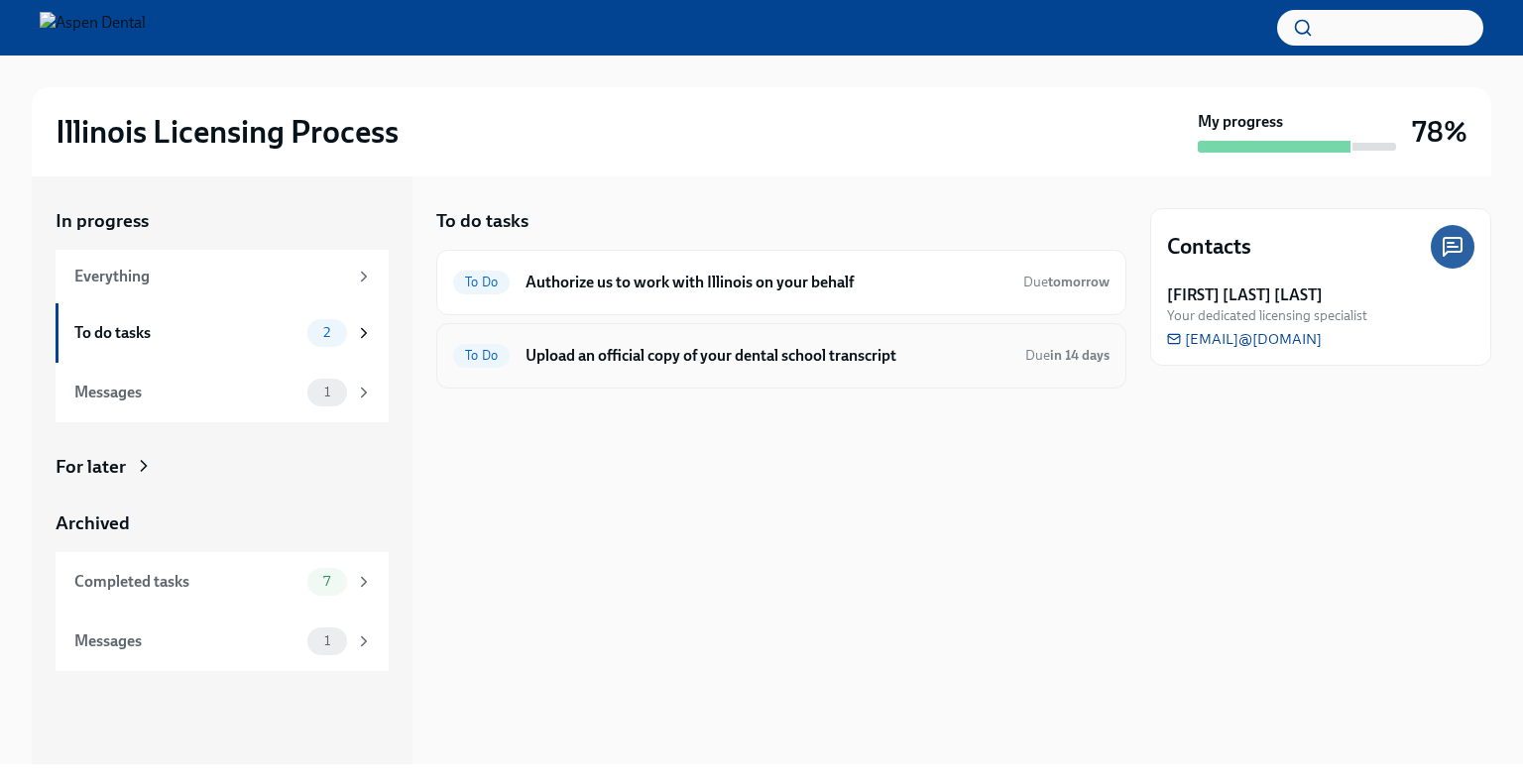 click on "Upload an official copy of your dental school transcript" at bounding box center [767, 356] 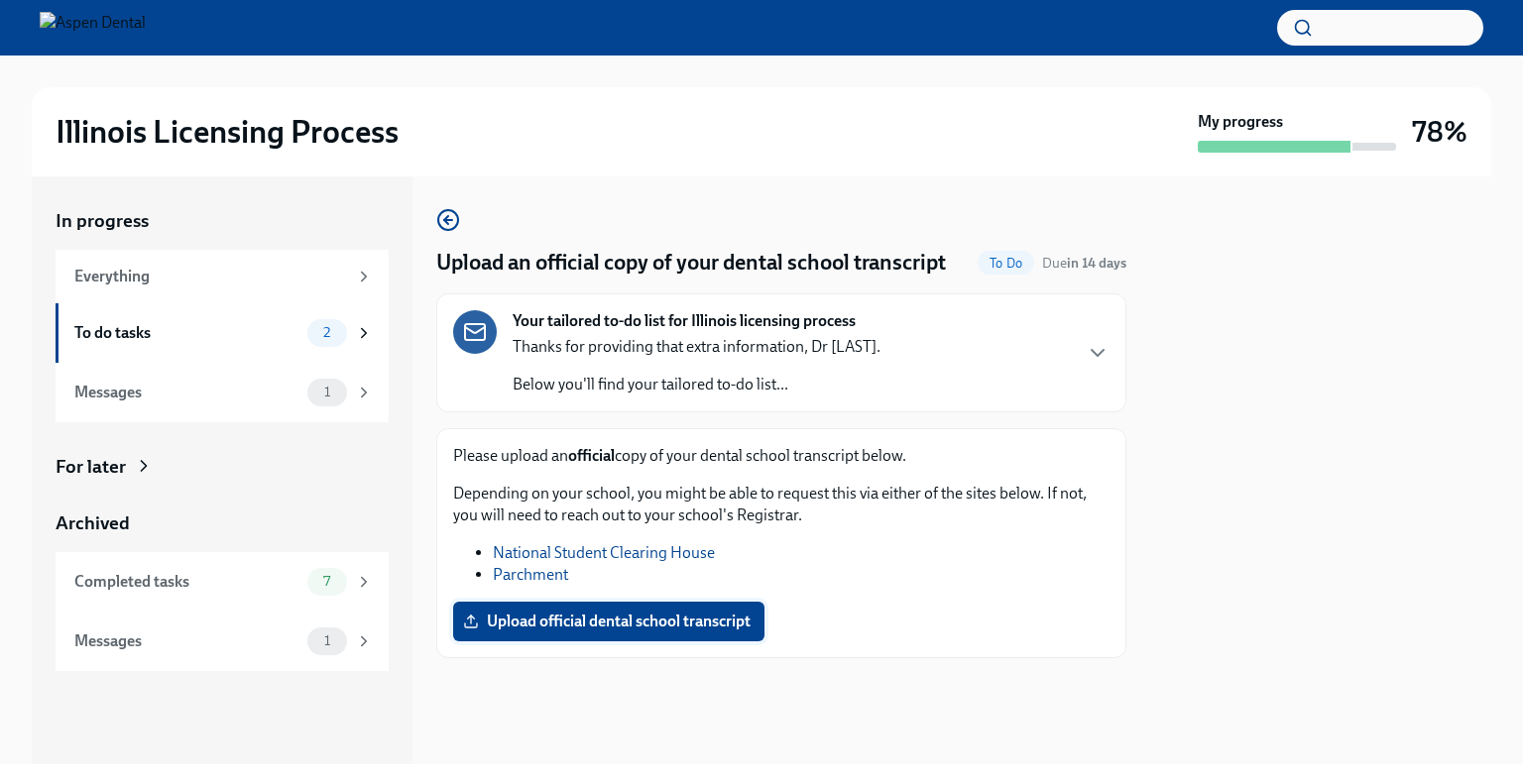 click on "Upload official dental school transcript" at bounding box center (609, 621) 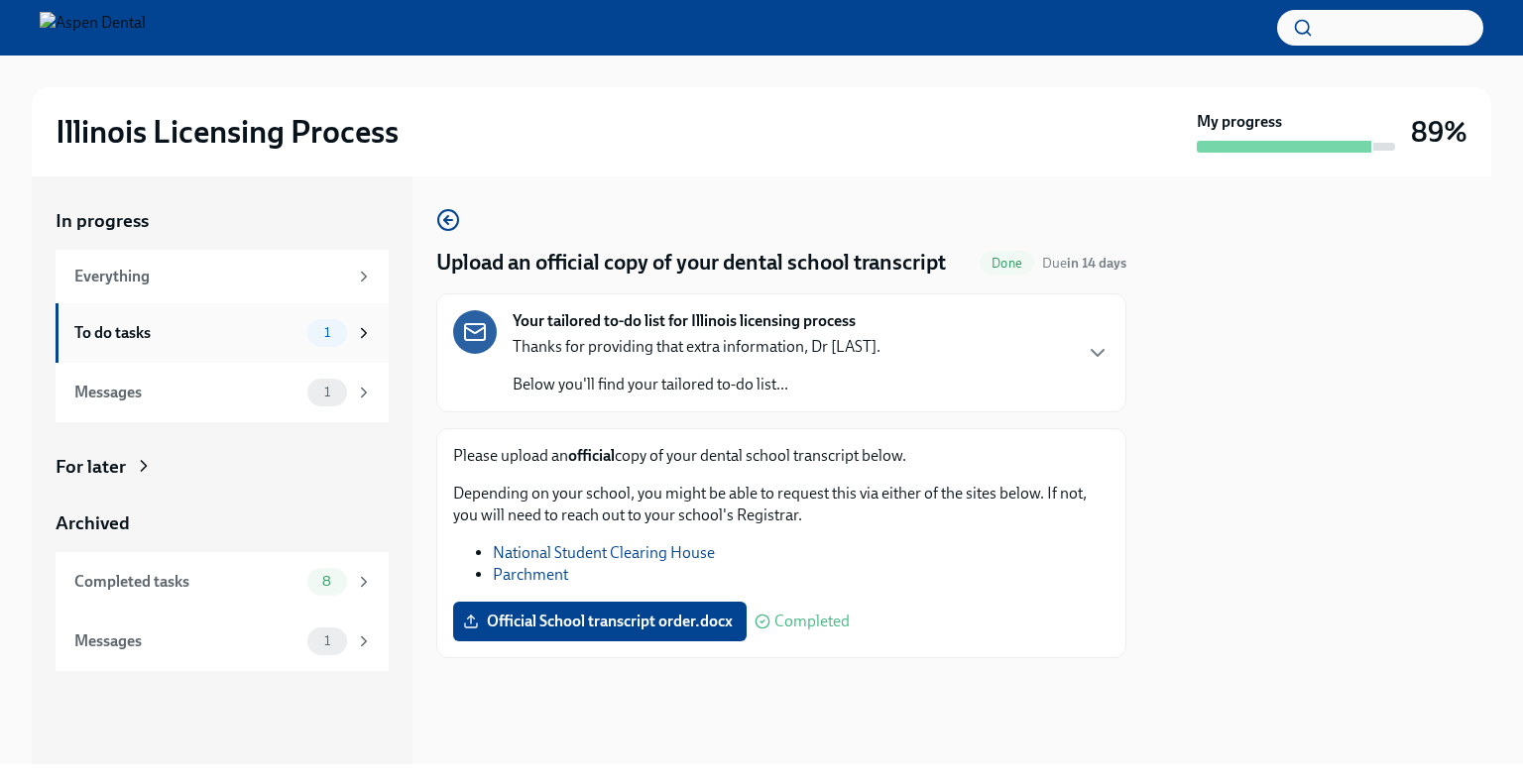 click on "1" at bounding box center [327, 332] 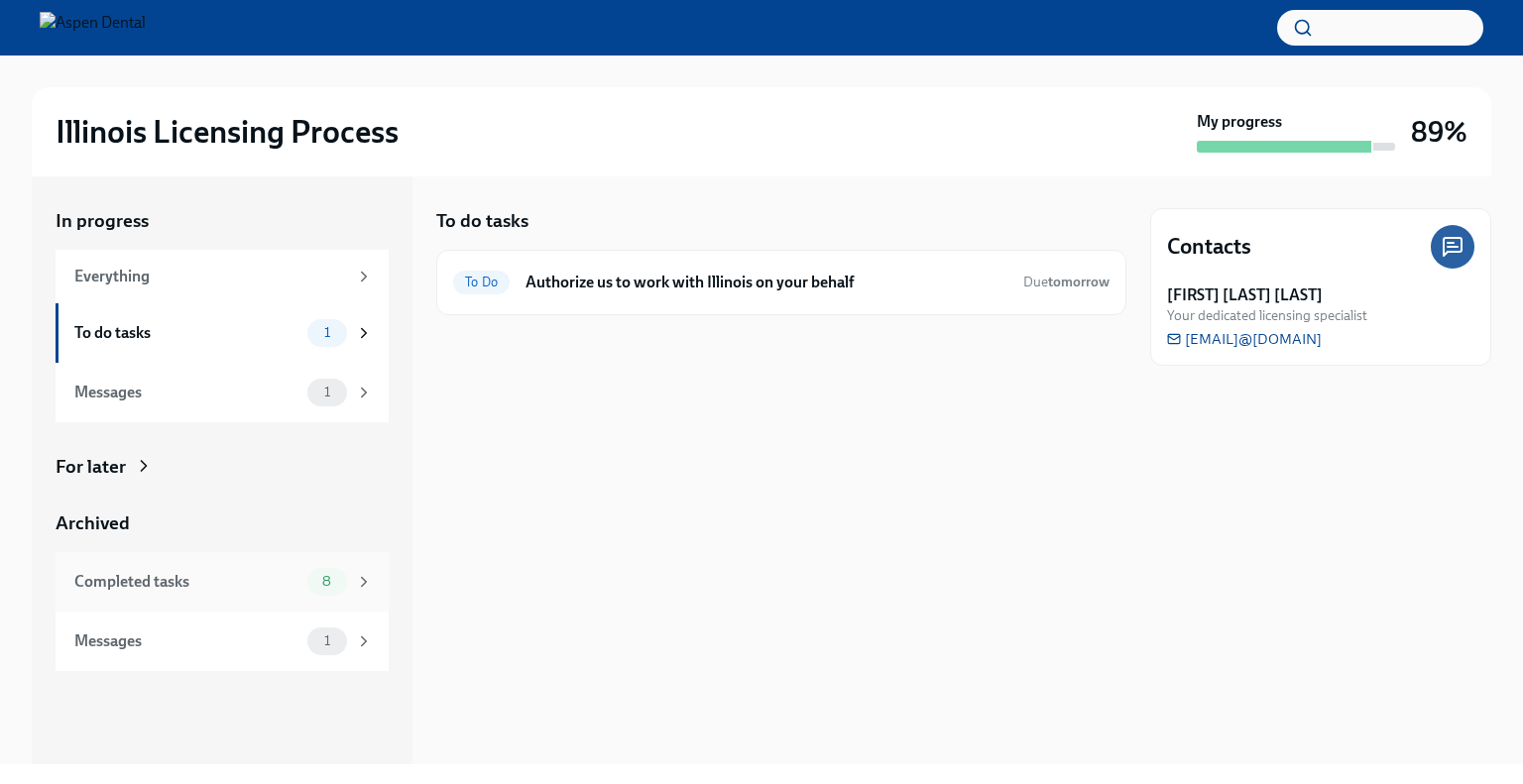 click on "Completed tasks" at bounding box center [186, 582] 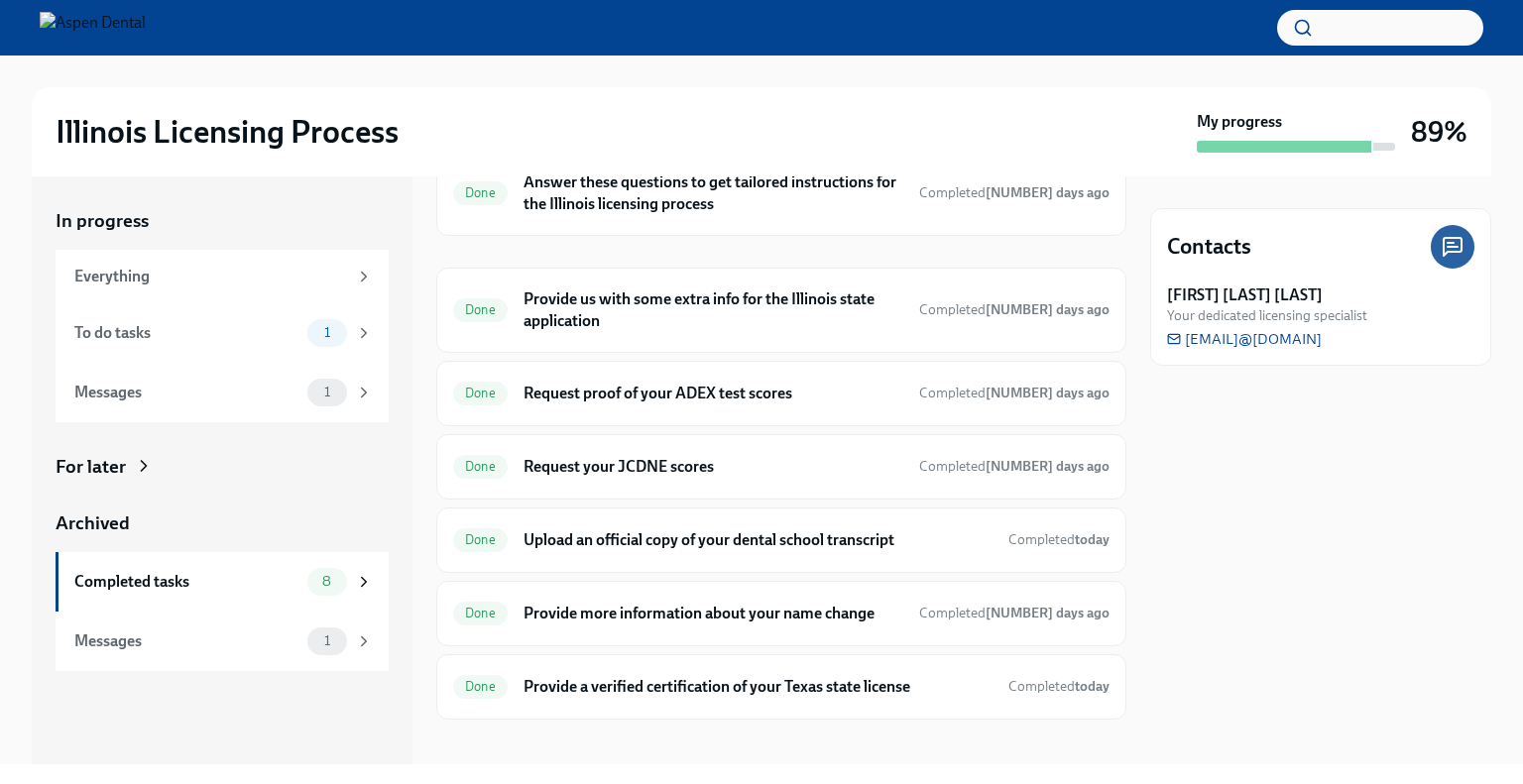 scroll, scrollTop: 186, scrollLeft: 0, axis: vertical 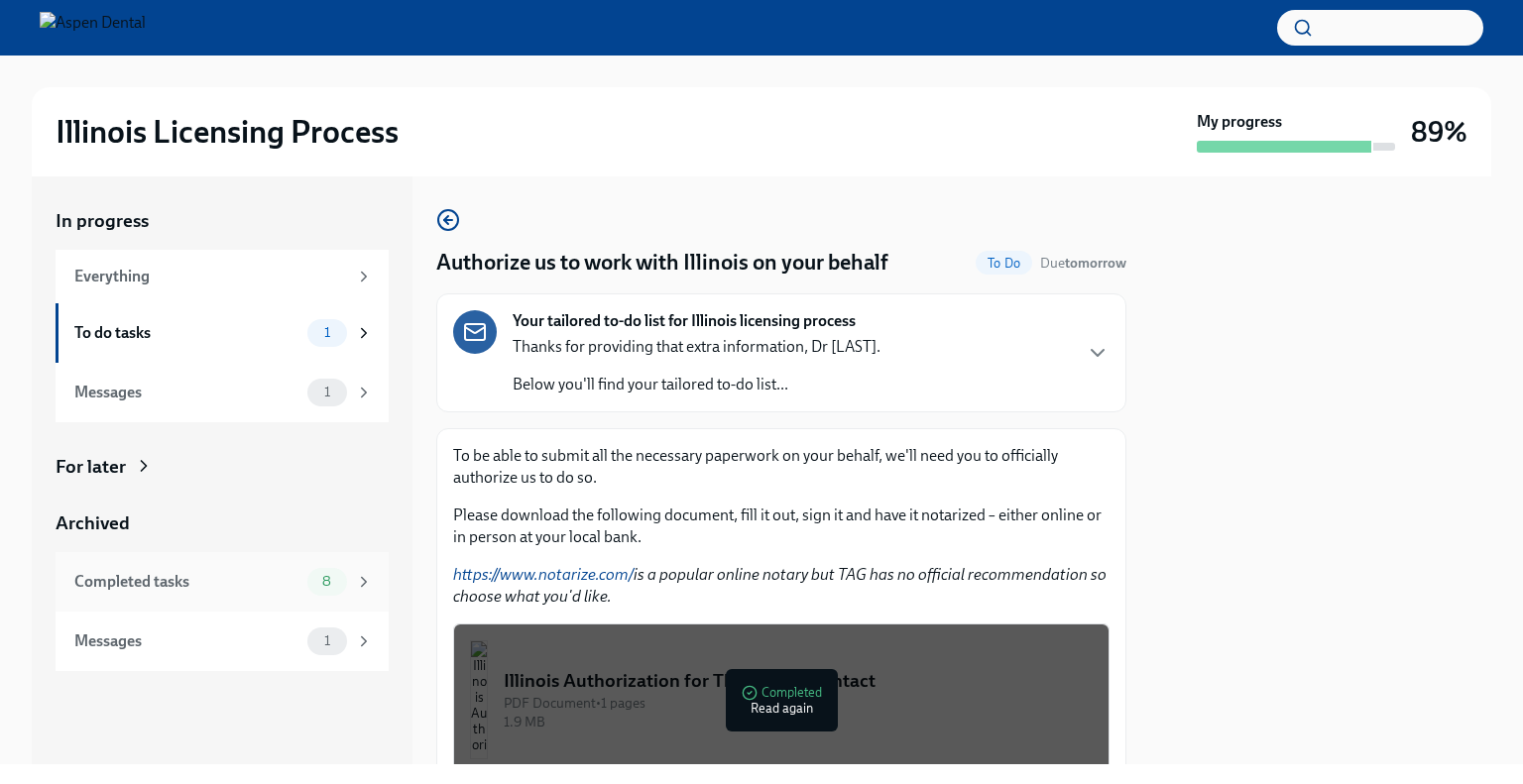 click on "Completed tasks" at bounding box center [186, 582] 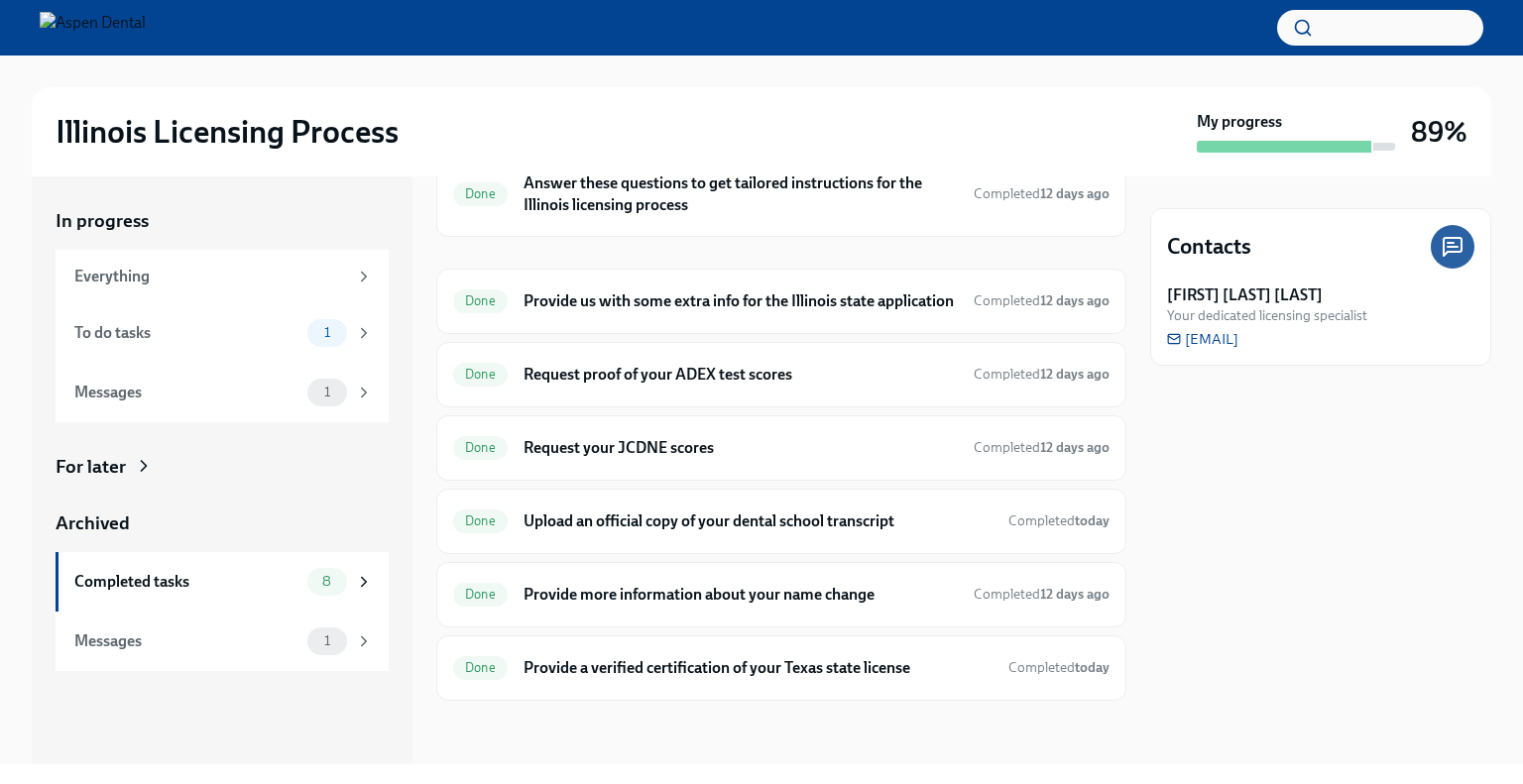 scroll, scrollTop: 186, scrollLeft: 0, axis: vertical 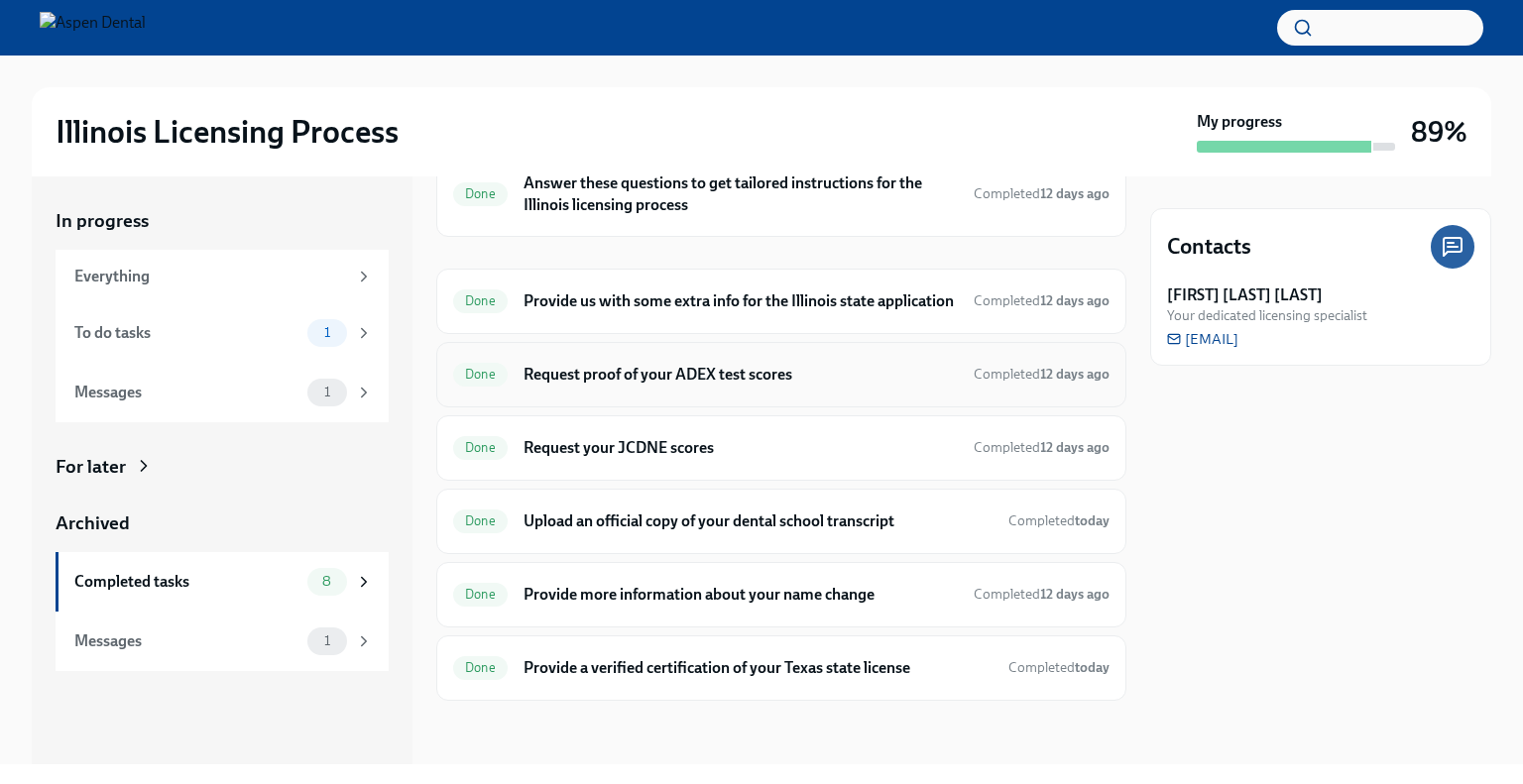 click on "Request proof of your ADEX test scores" at bounding box center [741, 375] 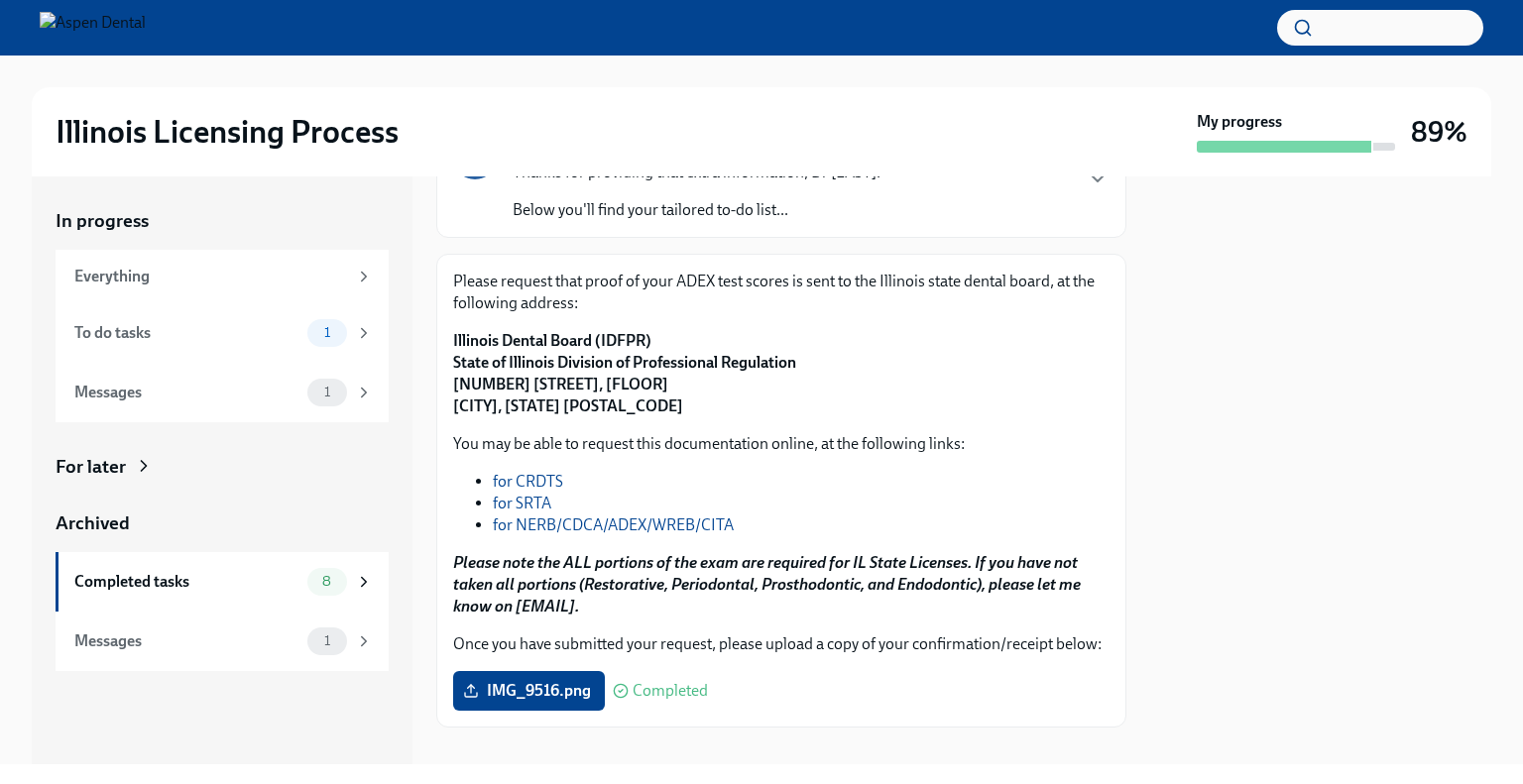 scroll, scrollTop: 222, scrollLeft: 0, axis: vertical 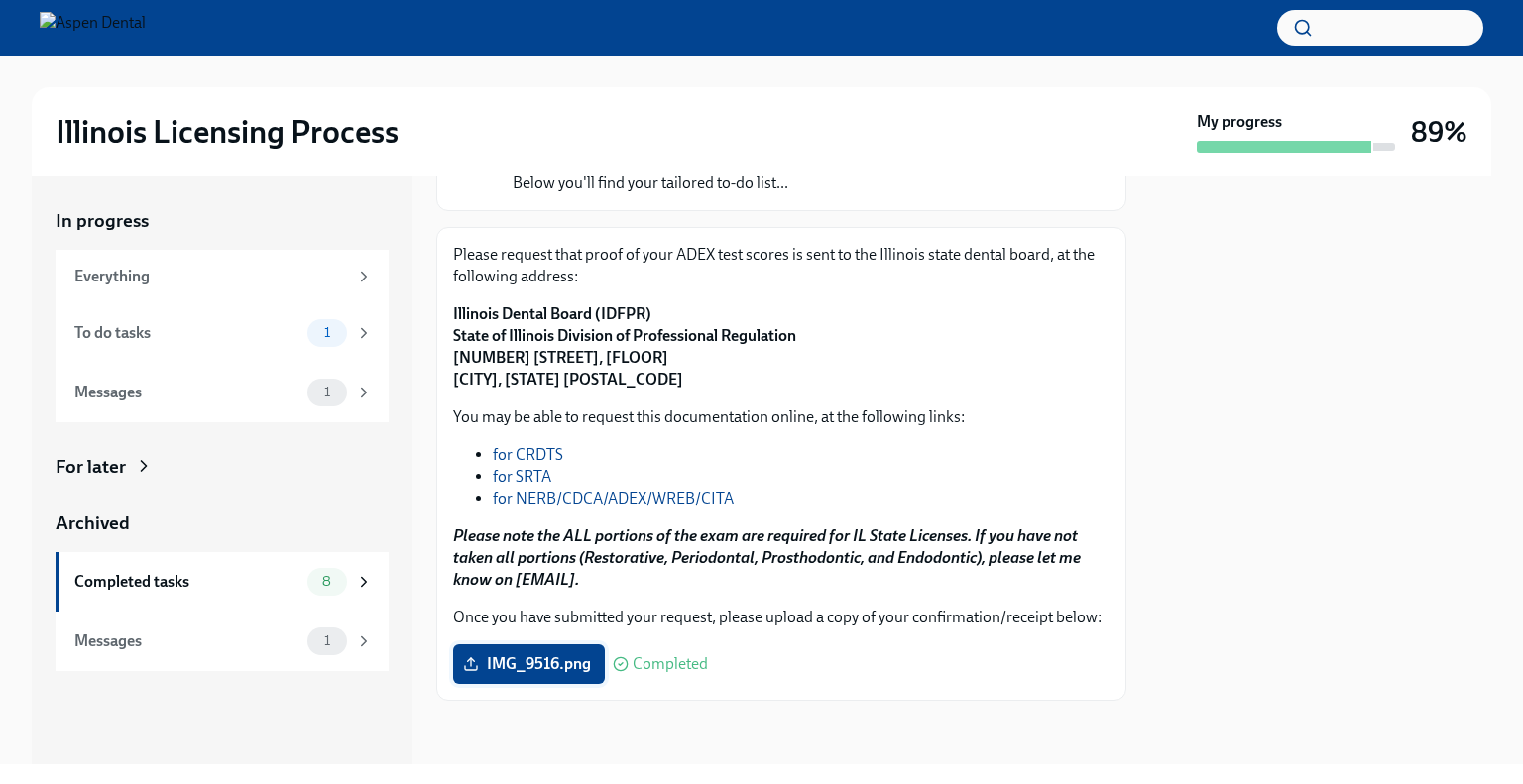 click on "IMG_9516.png" at bounding box center [528, 664] 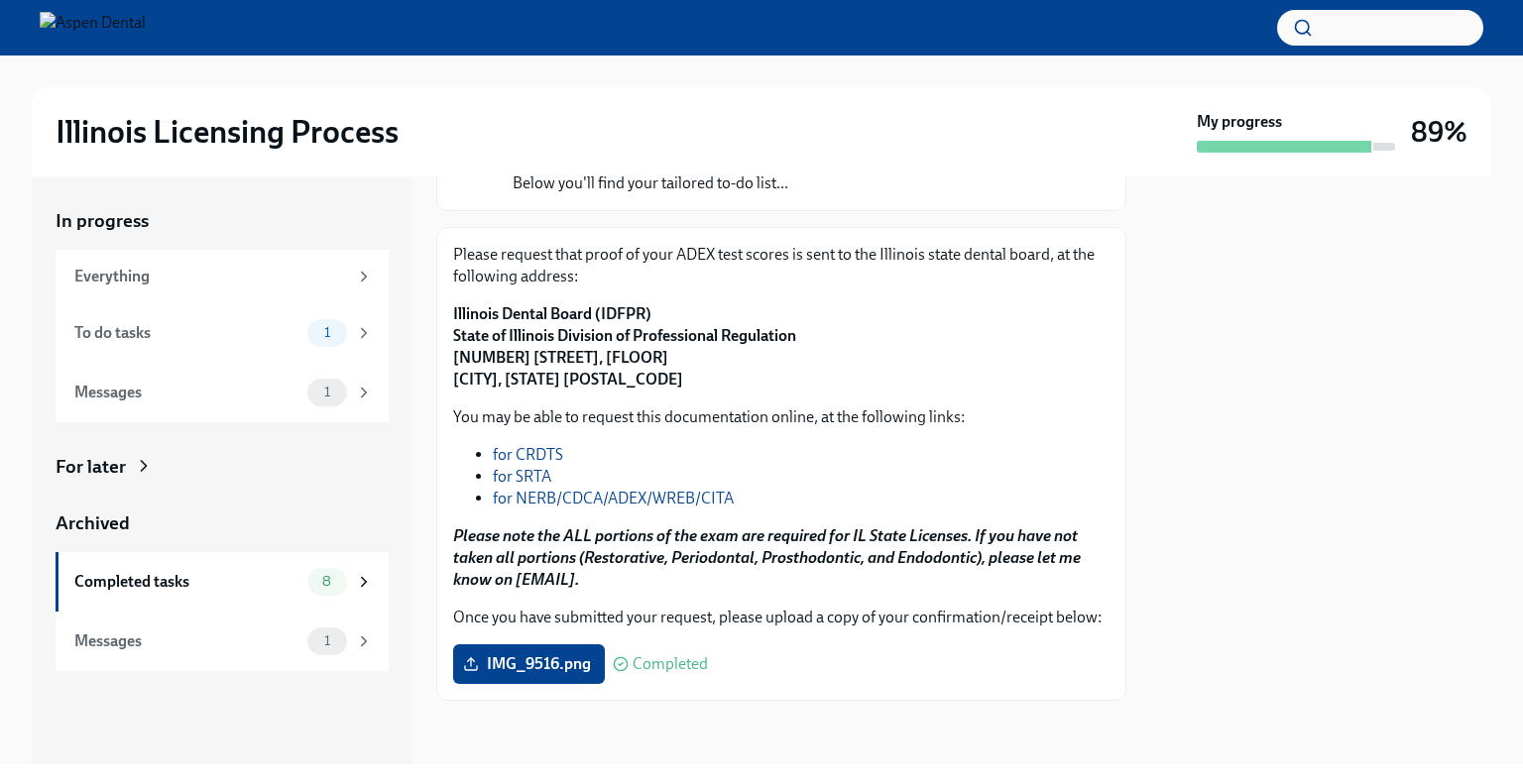 click on "Completed" at bounding box center [670, 664] 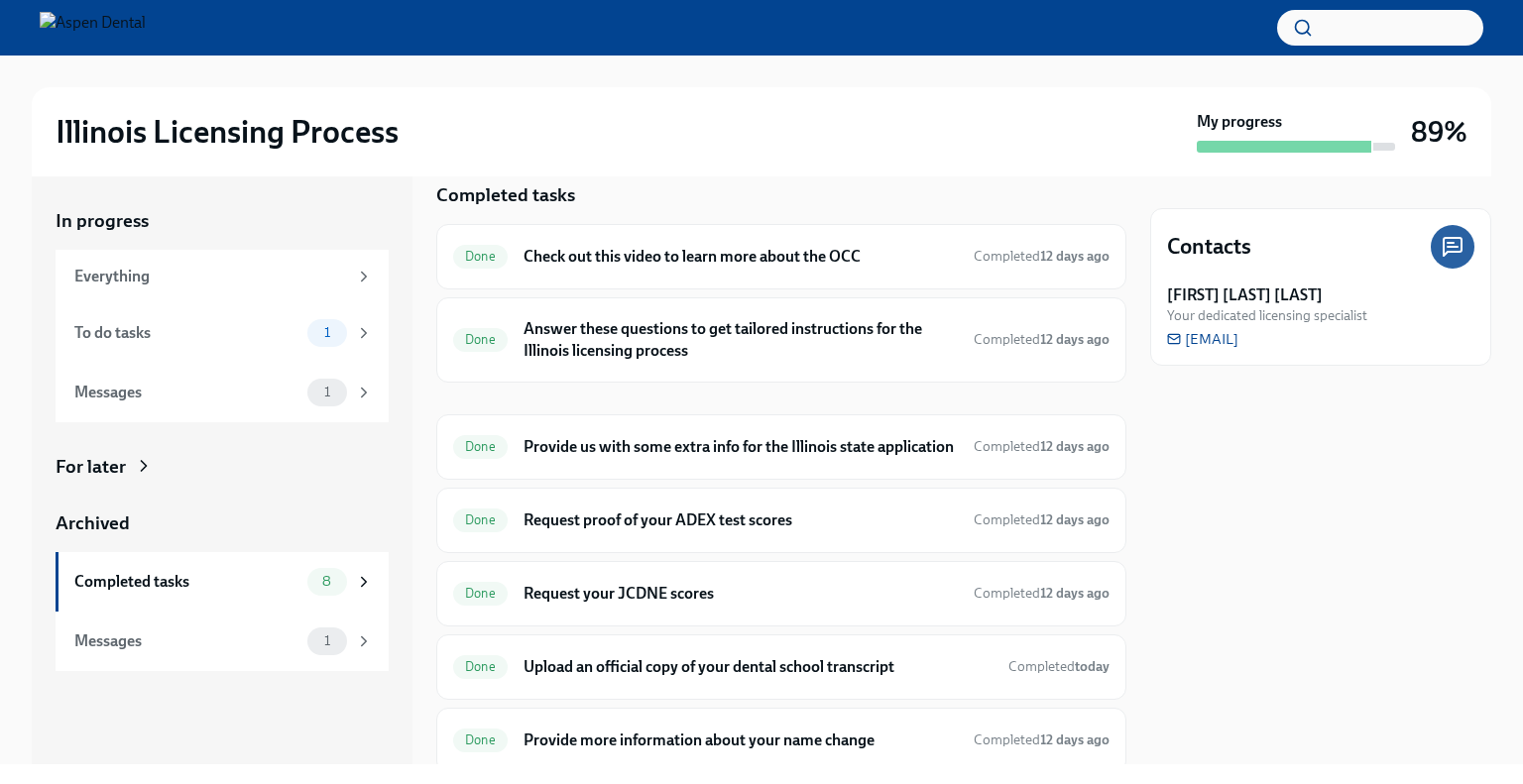 scroll, scrollTop: 28, scrollLeft: 0, axis: vertical 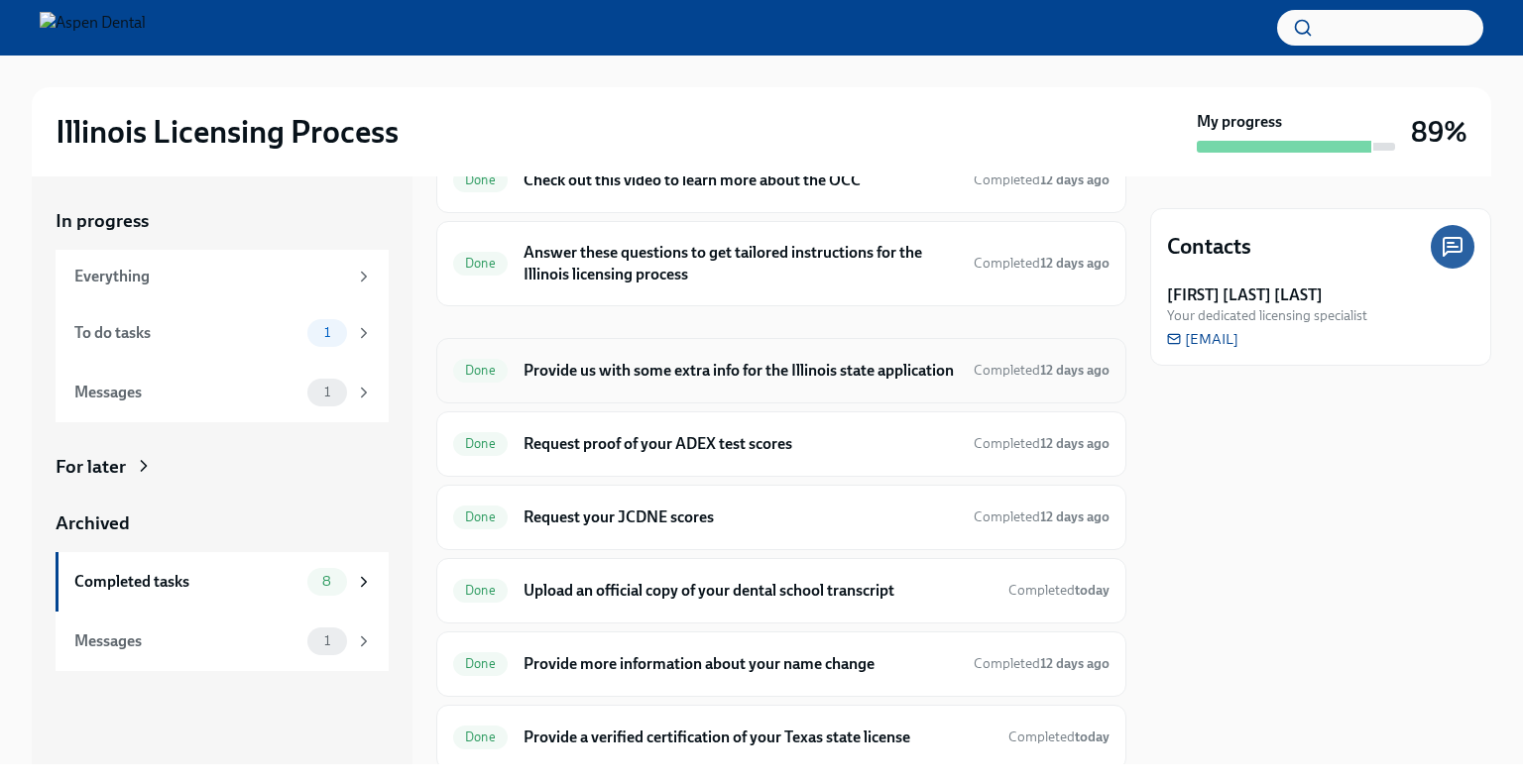 click on "Provide us with some extra info for the Illinois state application" at bounding box center [741, 371] 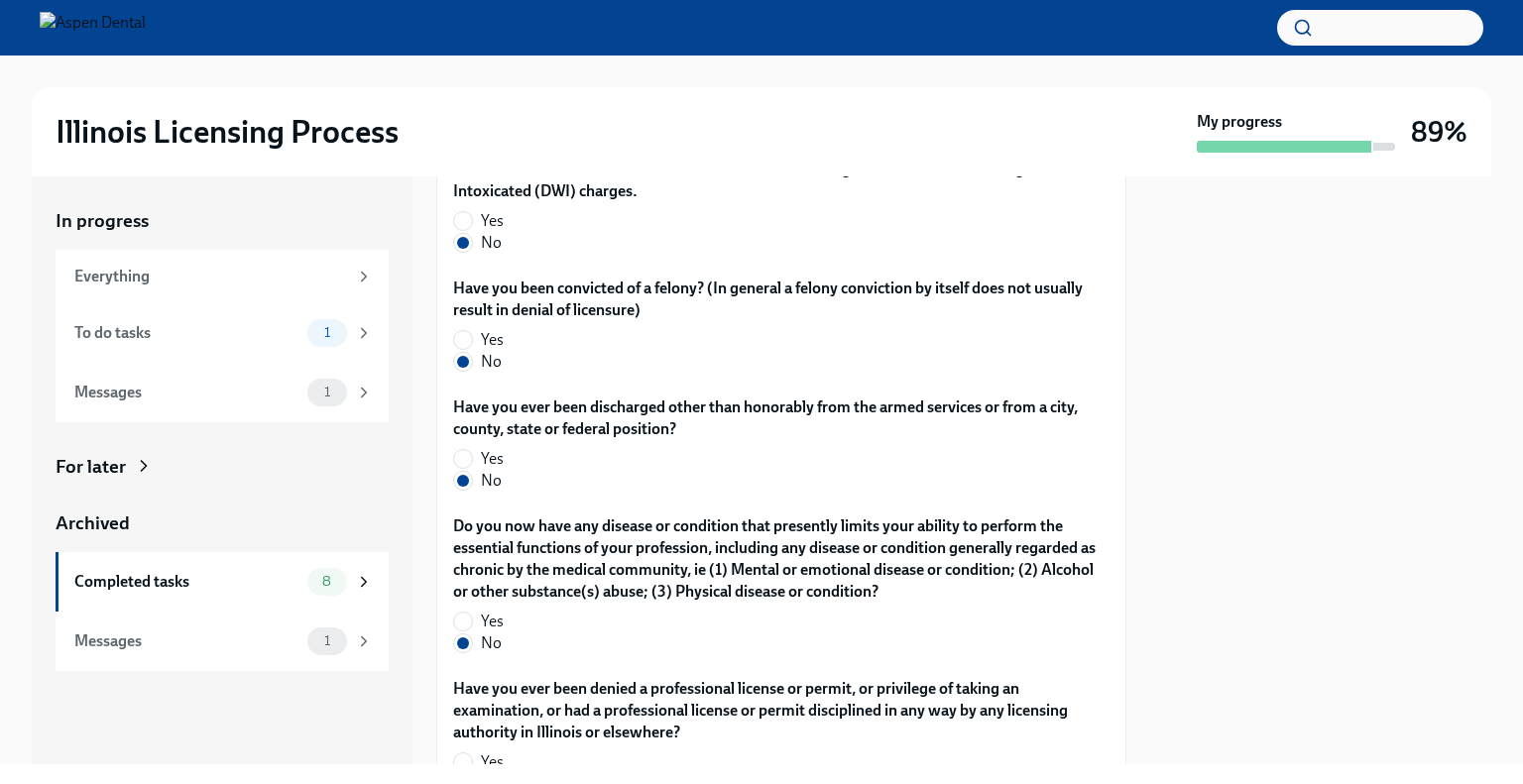 scroll, scrollTop: 4261, scrollLeft: 0, axis: vertical 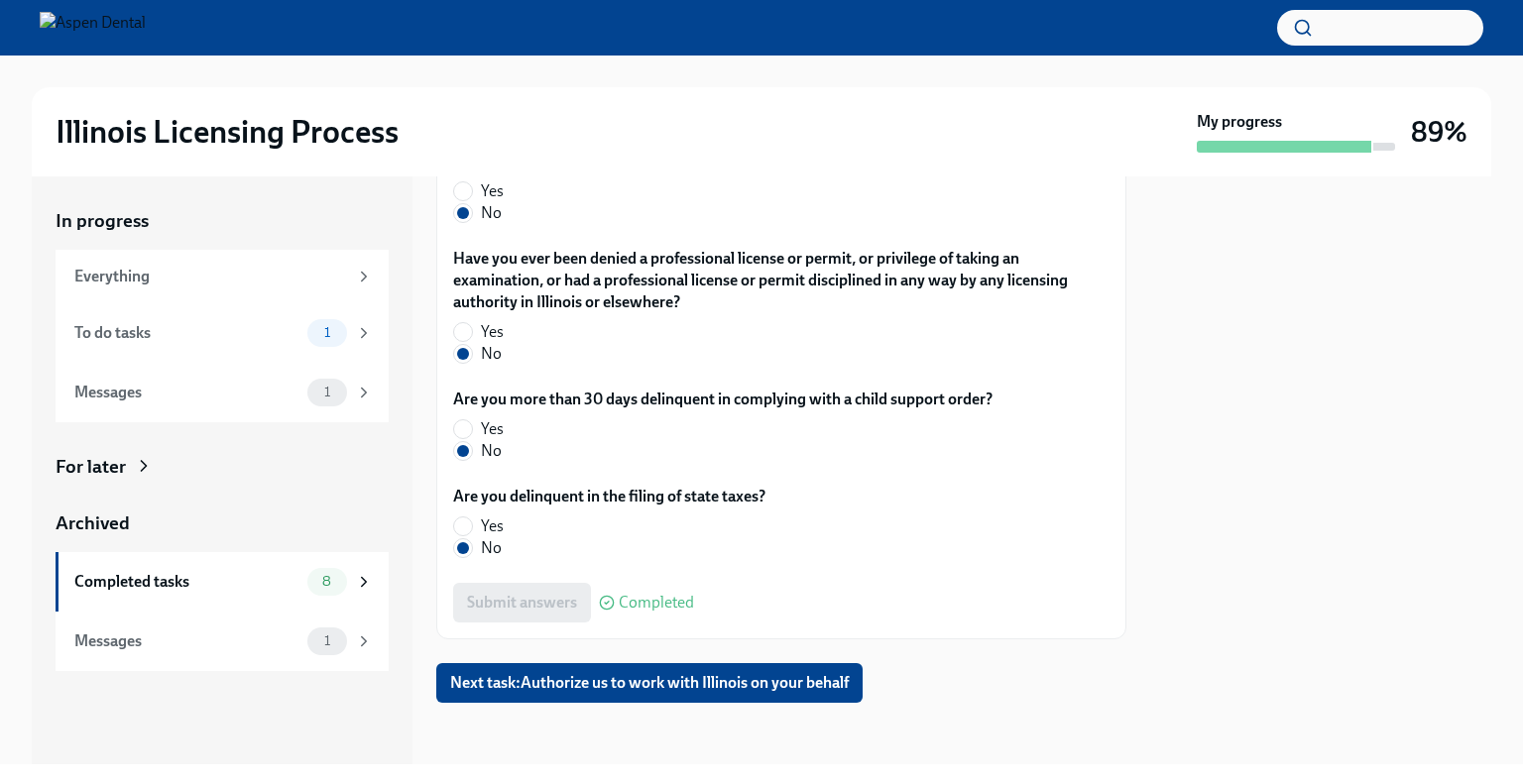 click on "Archived" at bounding box center [222, 523] 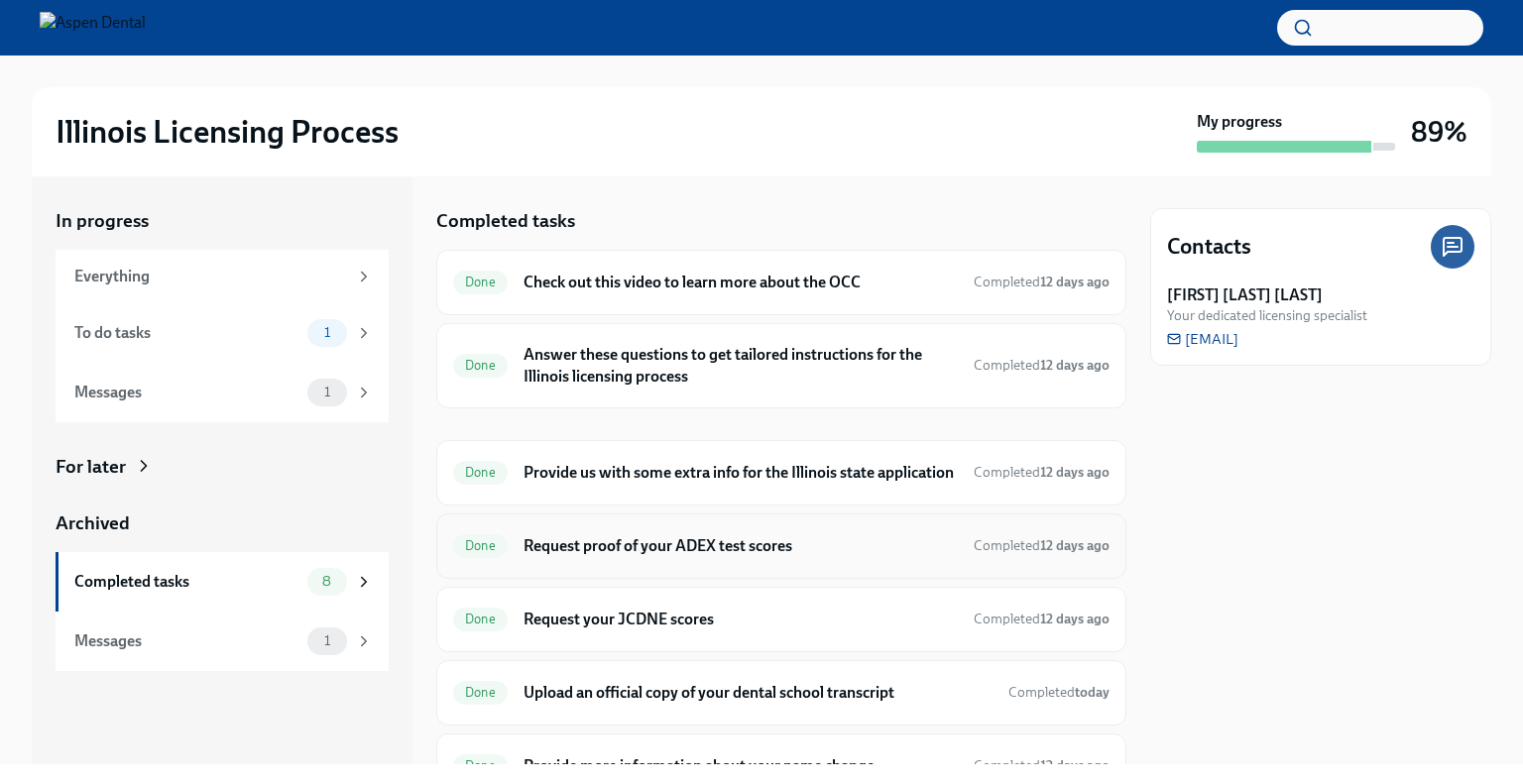 click on "Request proof of your ADEX test scores" at bounding box center (741, 546) 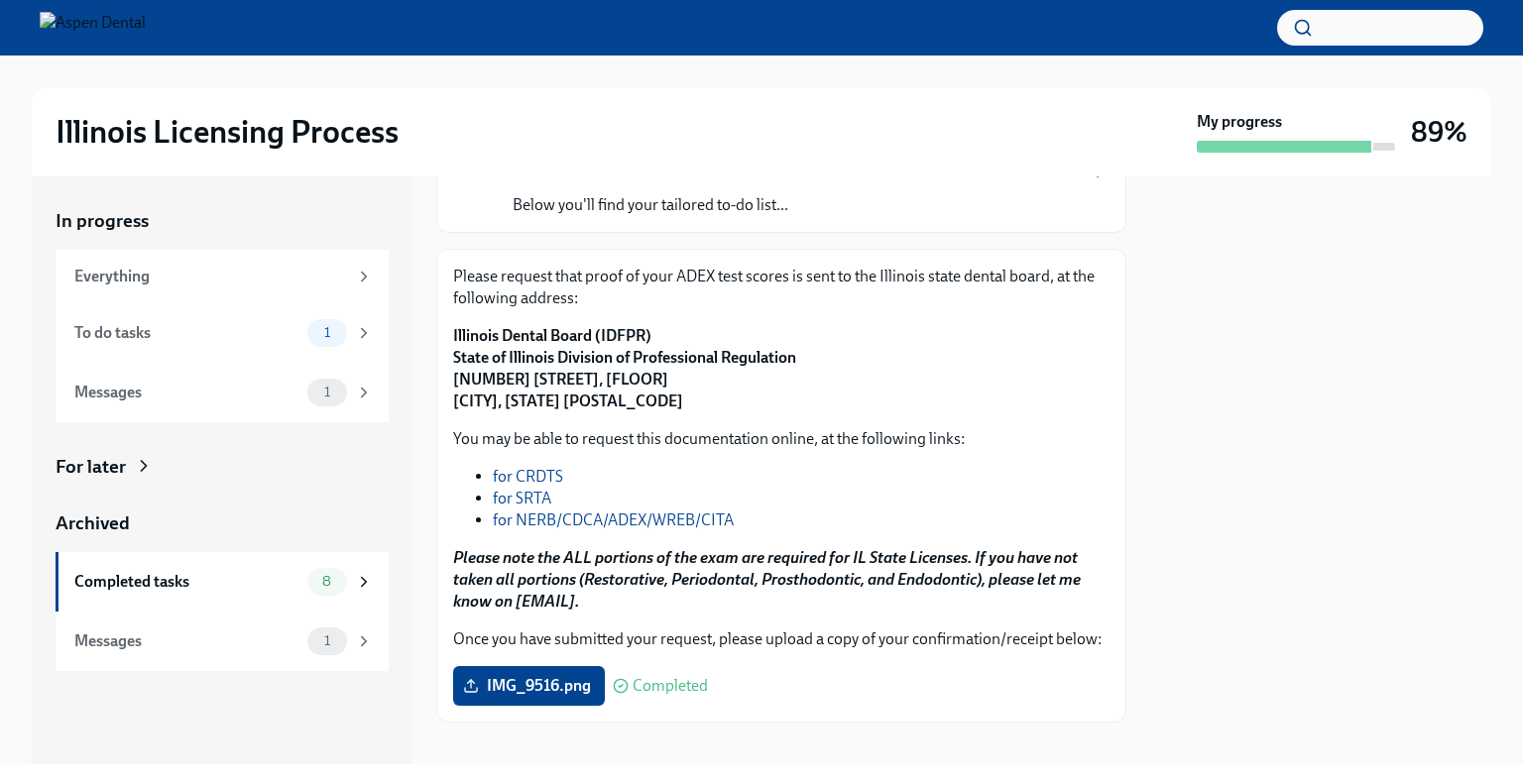 scroll, scrollTop: 222, scrollLeft: 0, axis: vertical 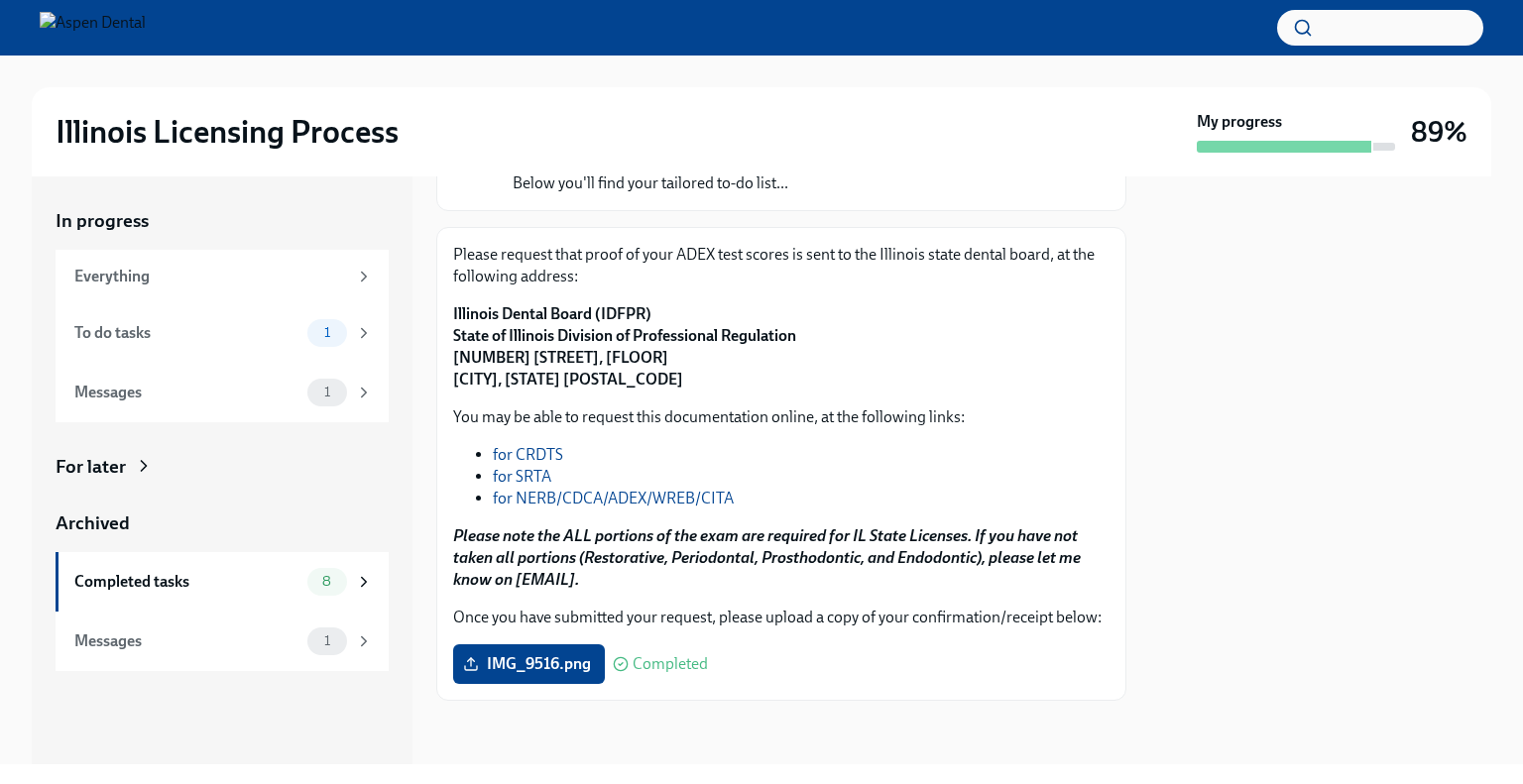 click on "Completed" at bounding box center (670, 664) 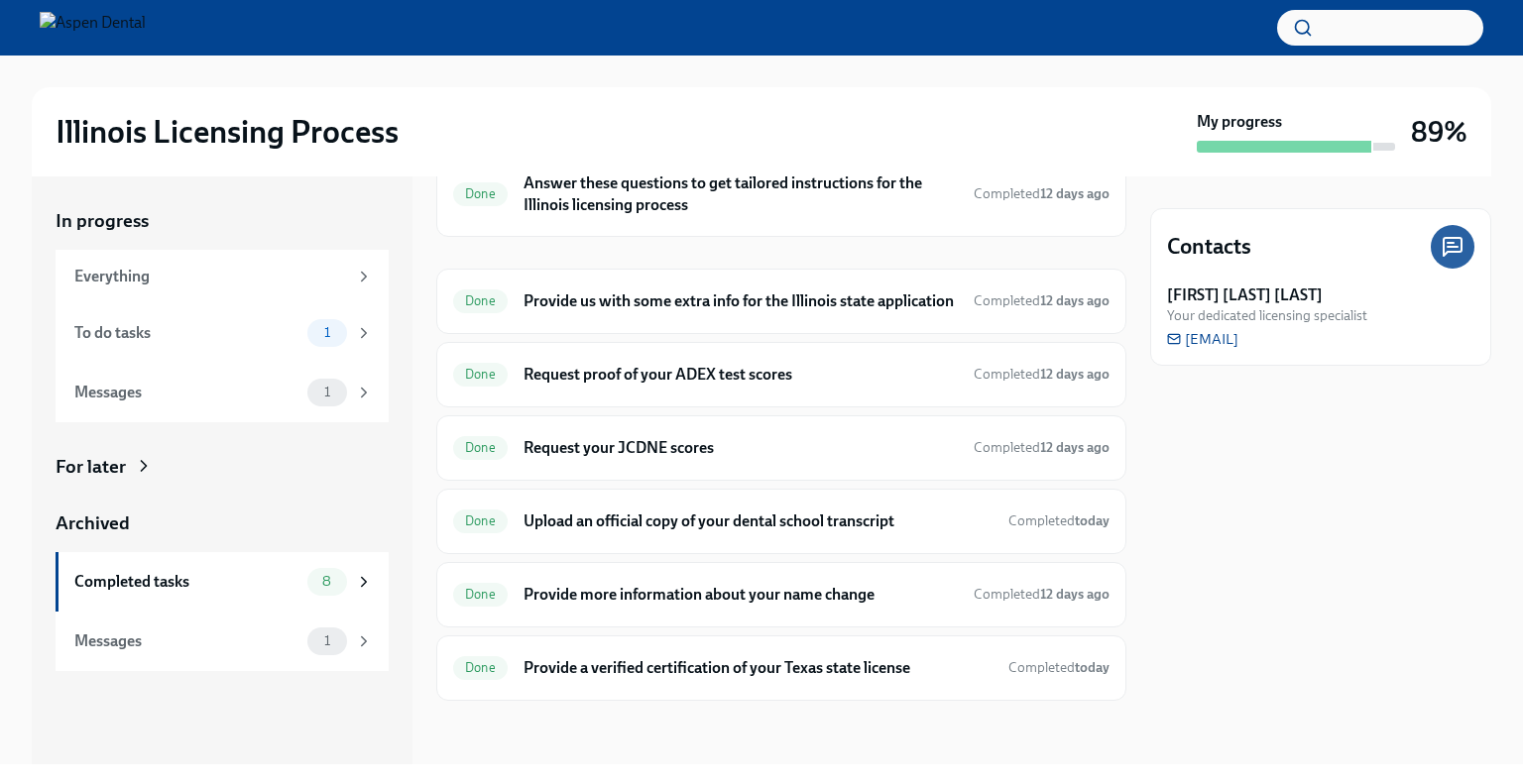 scroll, scrollTop: 186, scrollLeft: 0, axis: vertical 